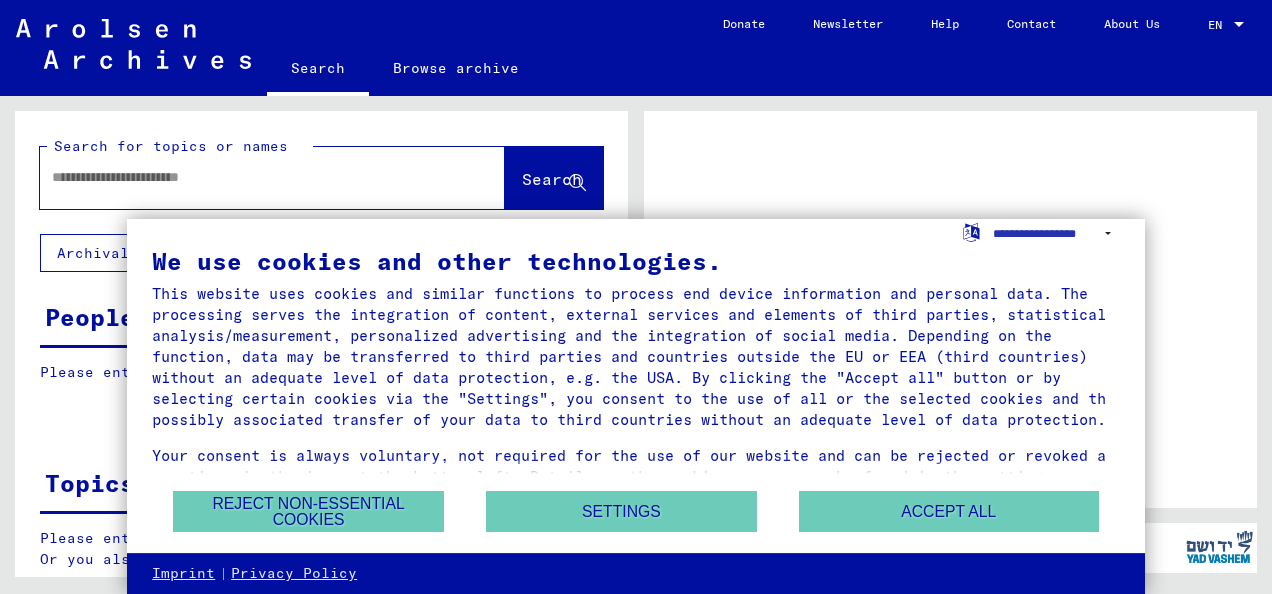 scroll, scrollTop: 0, scrollLeft: 0, axis: both 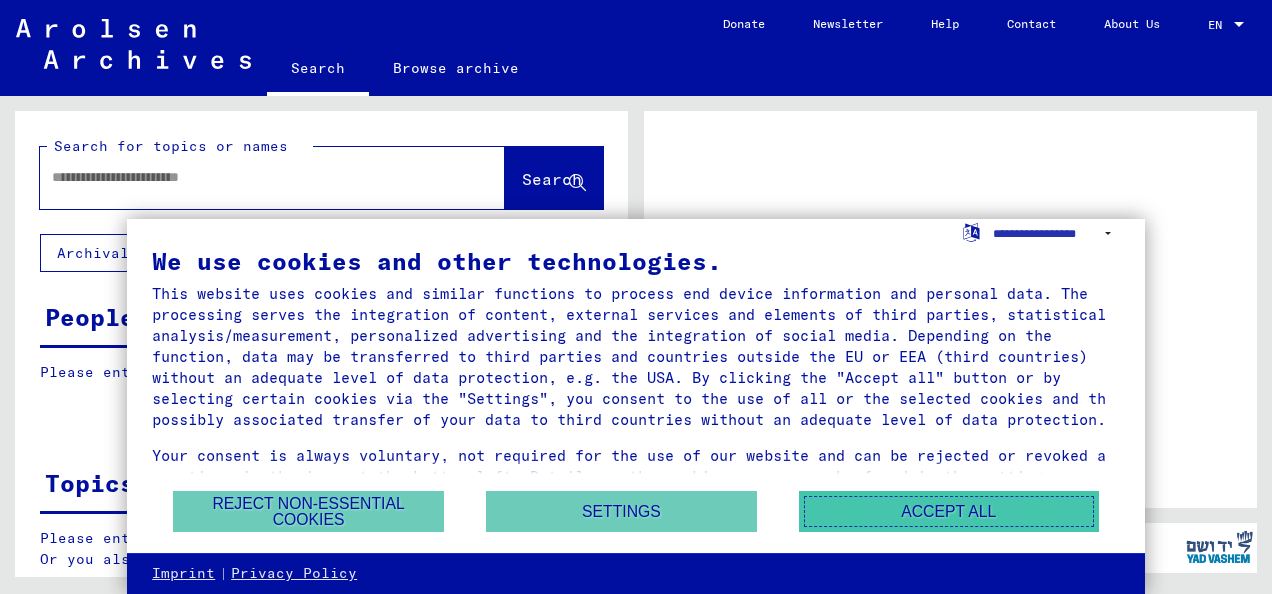 click on "Accept all" at bounding box center (949, 511) 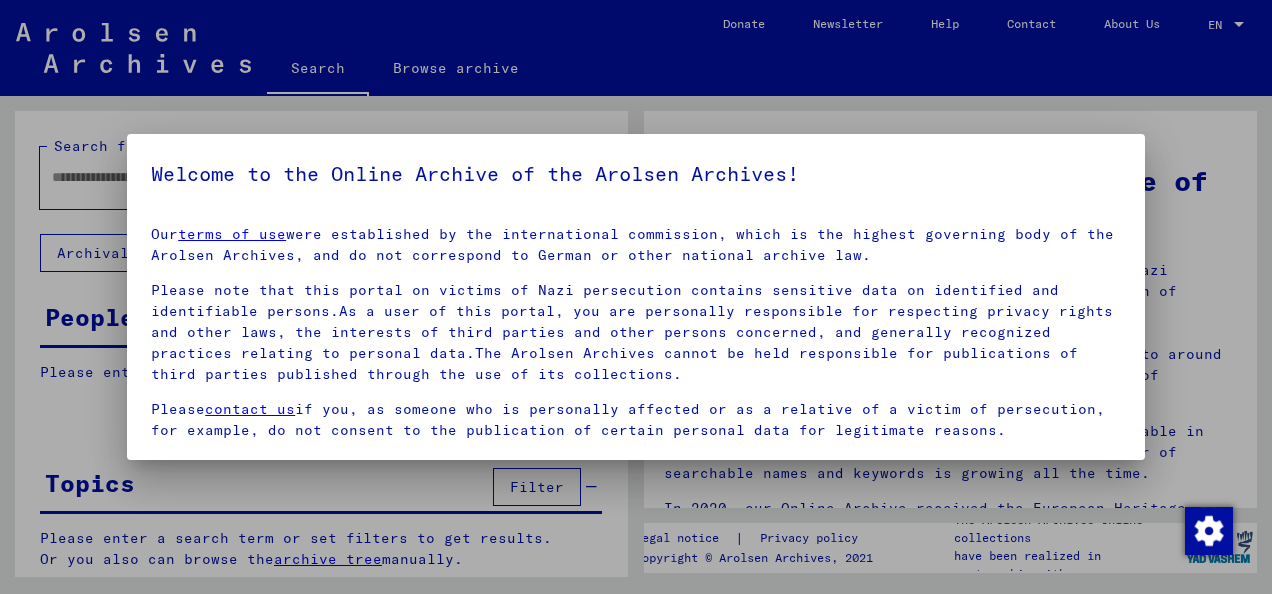 scroll, scrollTop: 159, scrollLeft: 0, axis: vertical 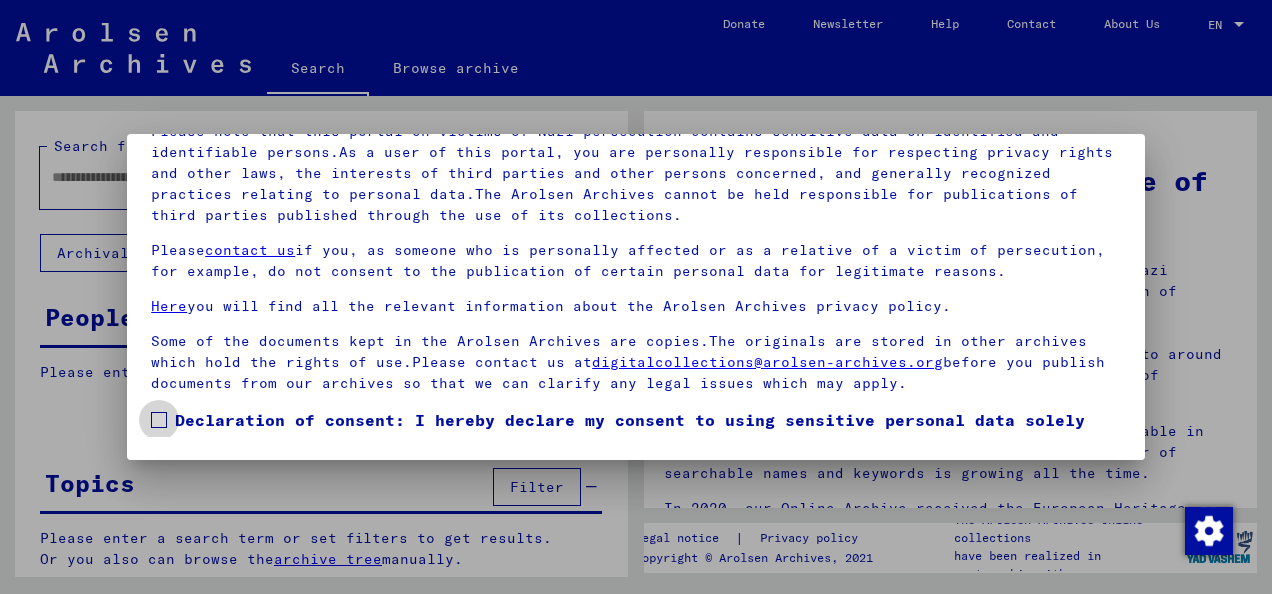 click at bounding box center [159, 420] 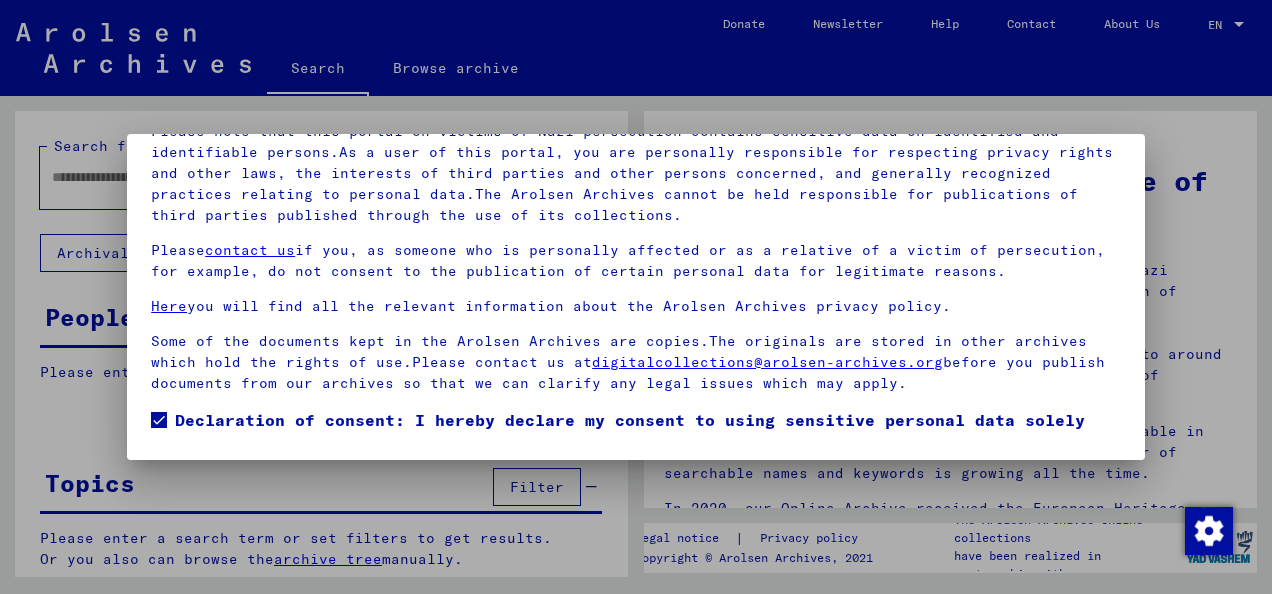 scroll, scrollTop: 115, scrollLeft: 0, axis: vertical 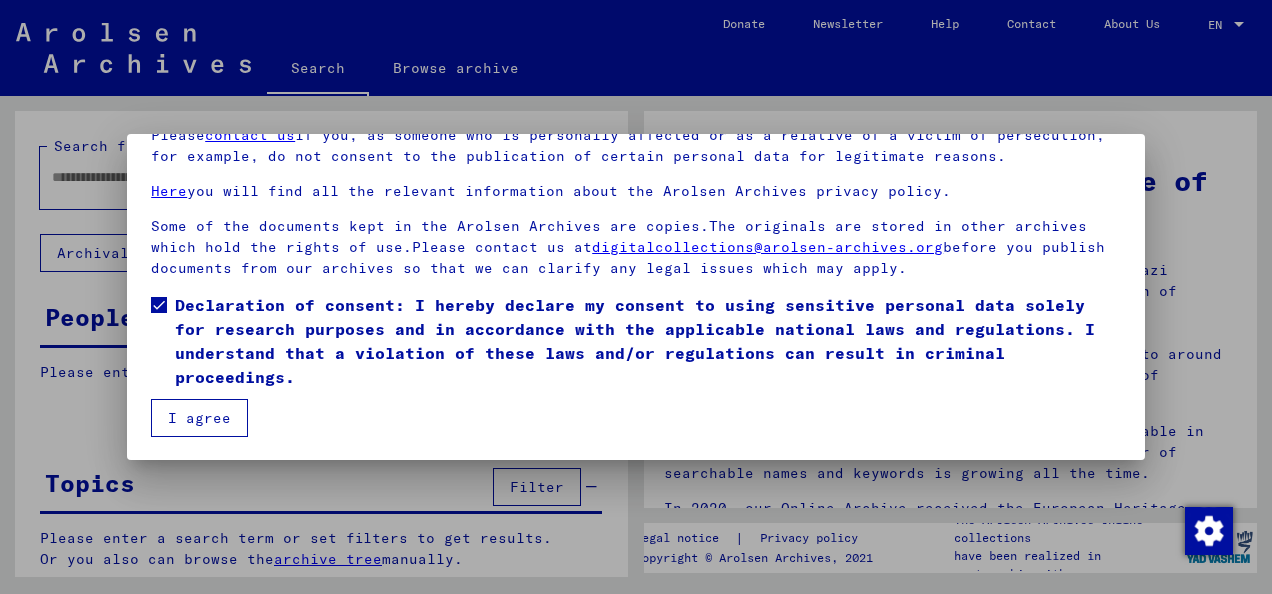 click on "I agree" at bounding box center [199, 418] 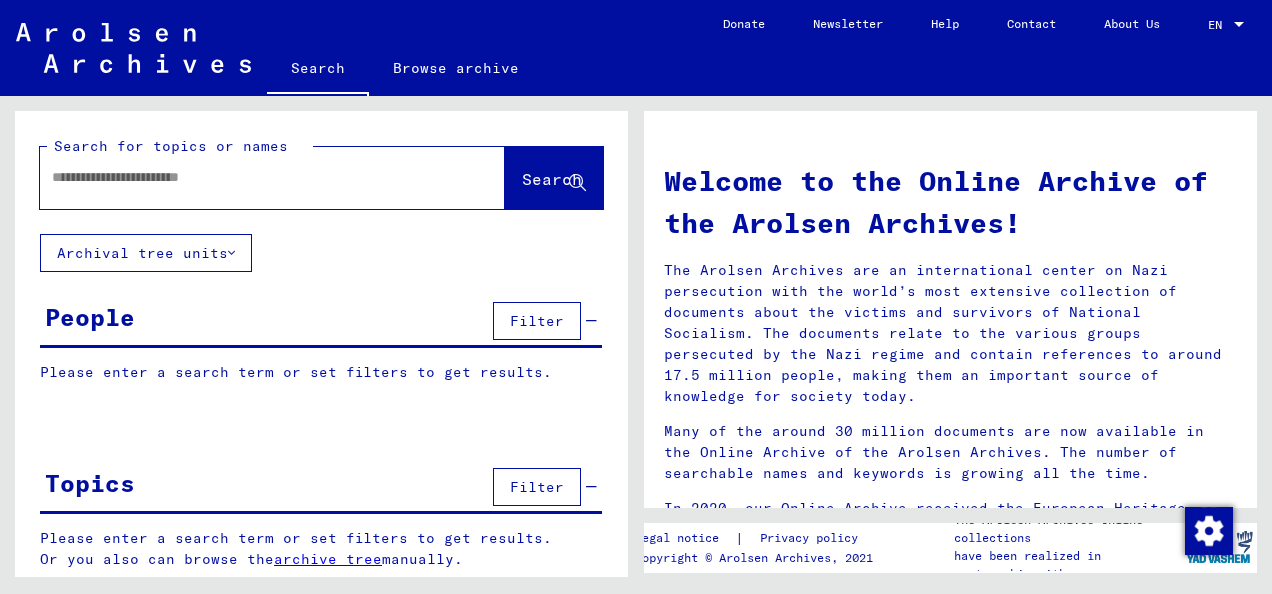 click at bounding box center [248, 177] 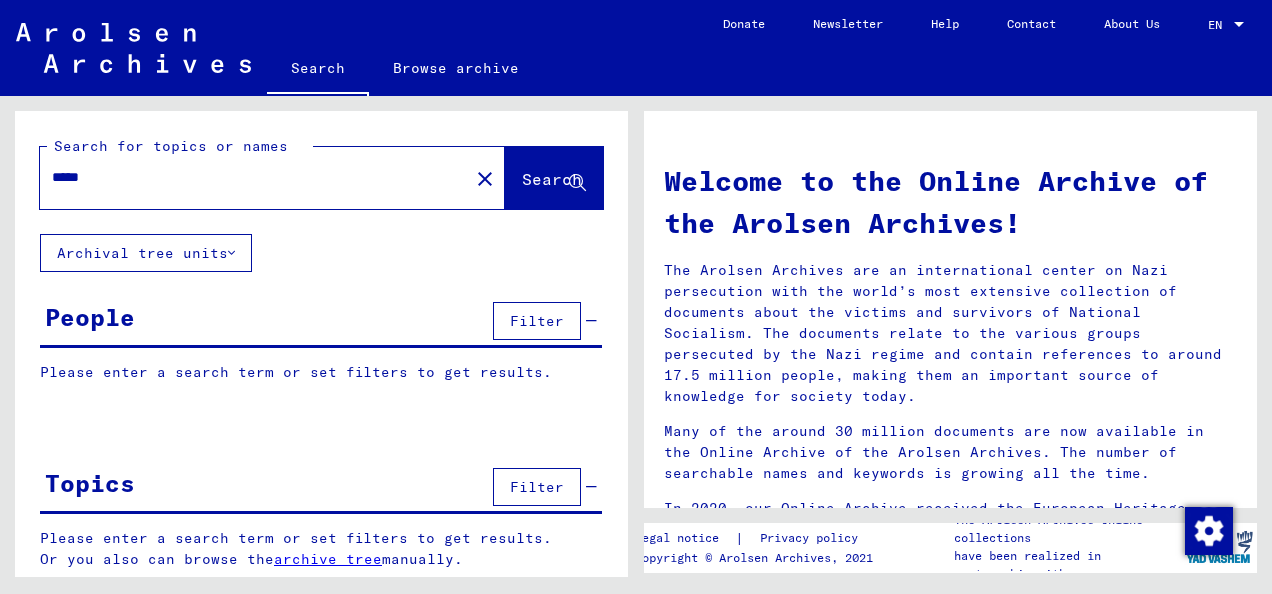 type on "*****" 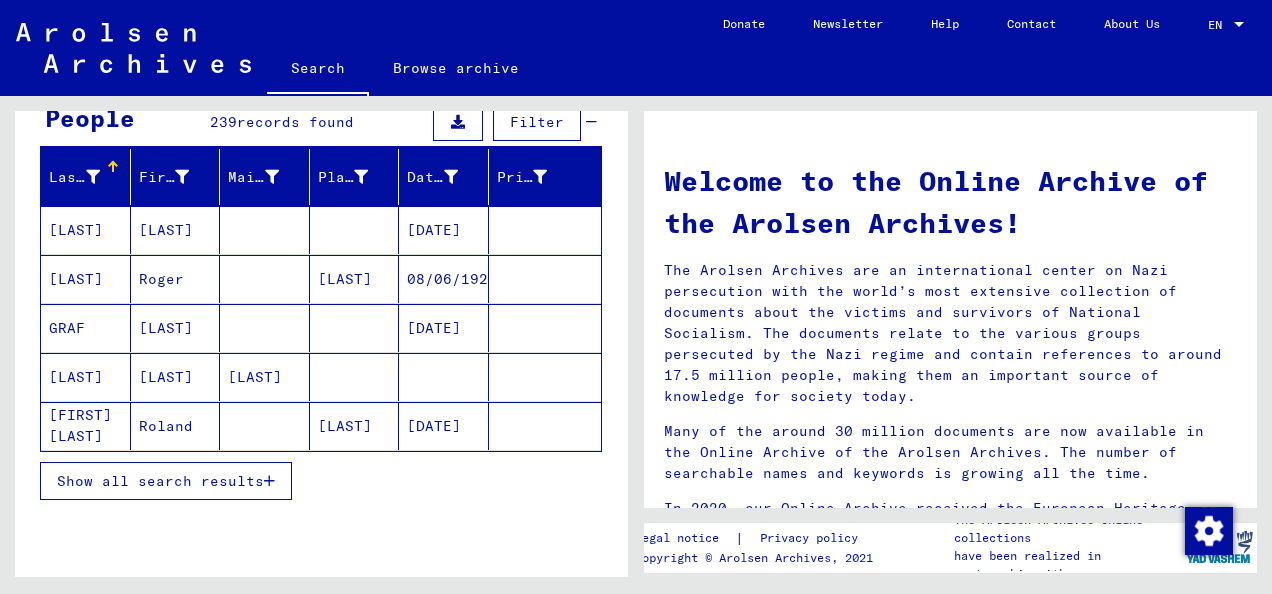 scroll, scrollTop: 200, scrollLeft: 0, axis: vertical 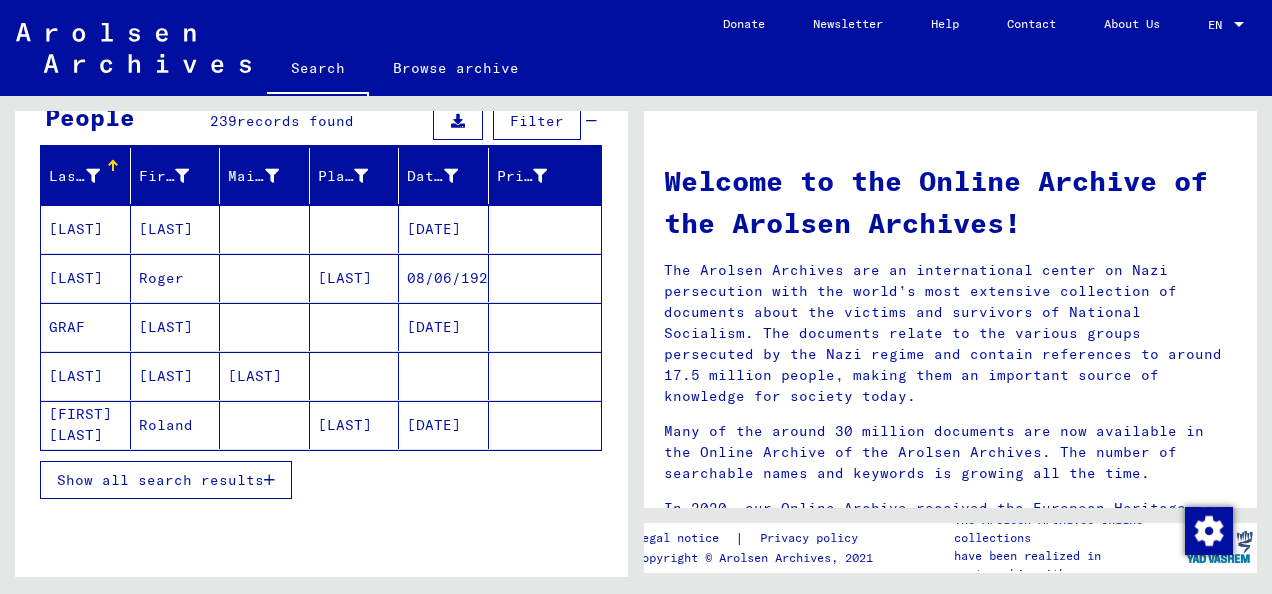 click on "Show all search results" at bounding box center (160, 480) 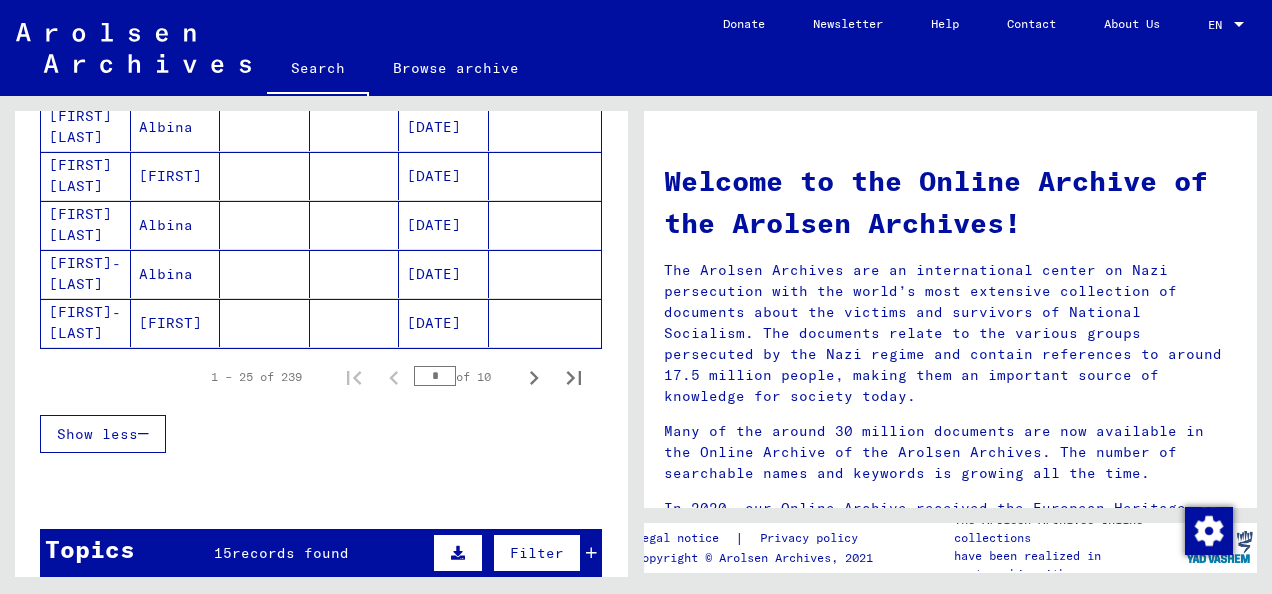 scroll, scrollTop: 1300, scrollLeft: 0, axis: vertical 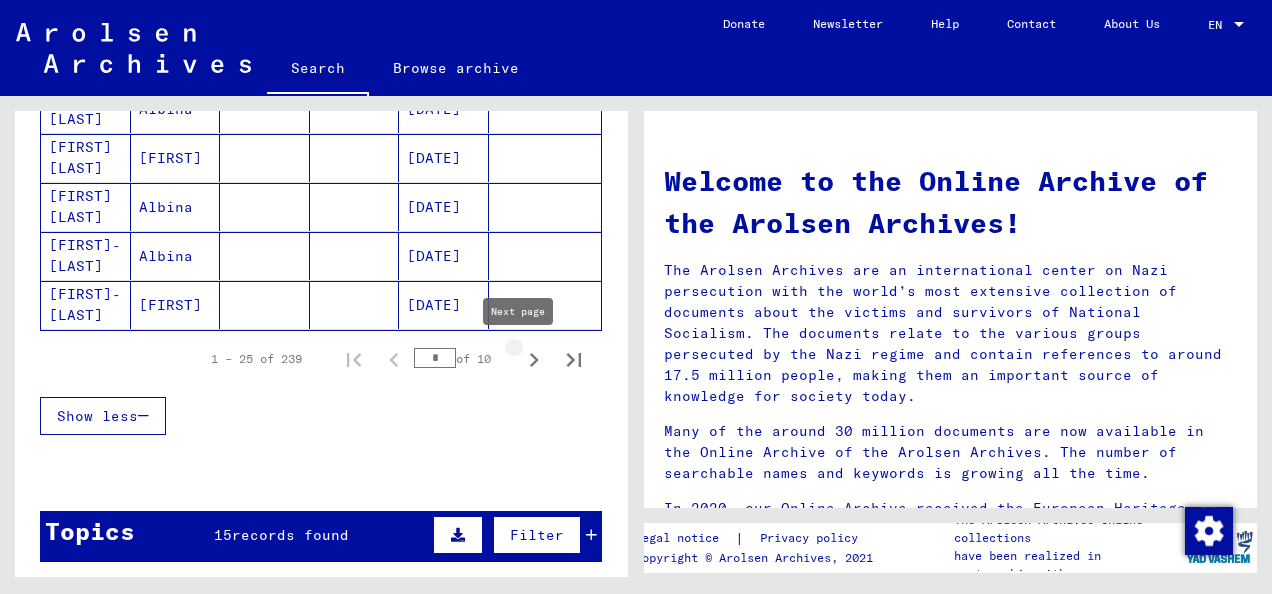 click 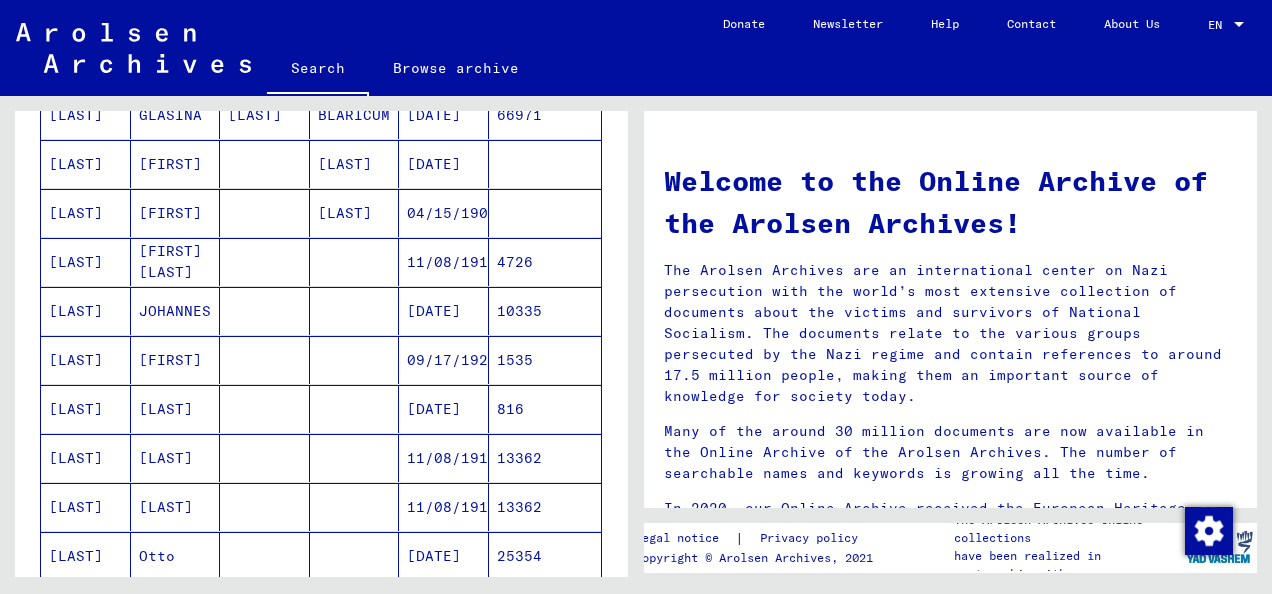 scroll, scrollTop: 1000, scrollLeft: 0, axis: vertical 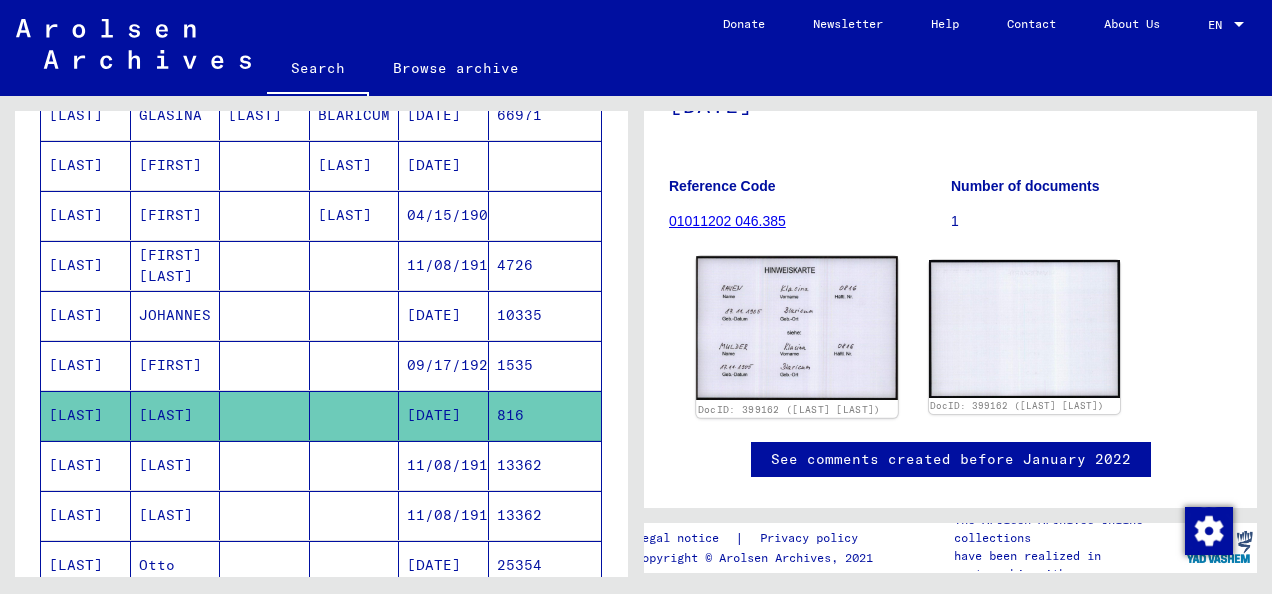 click 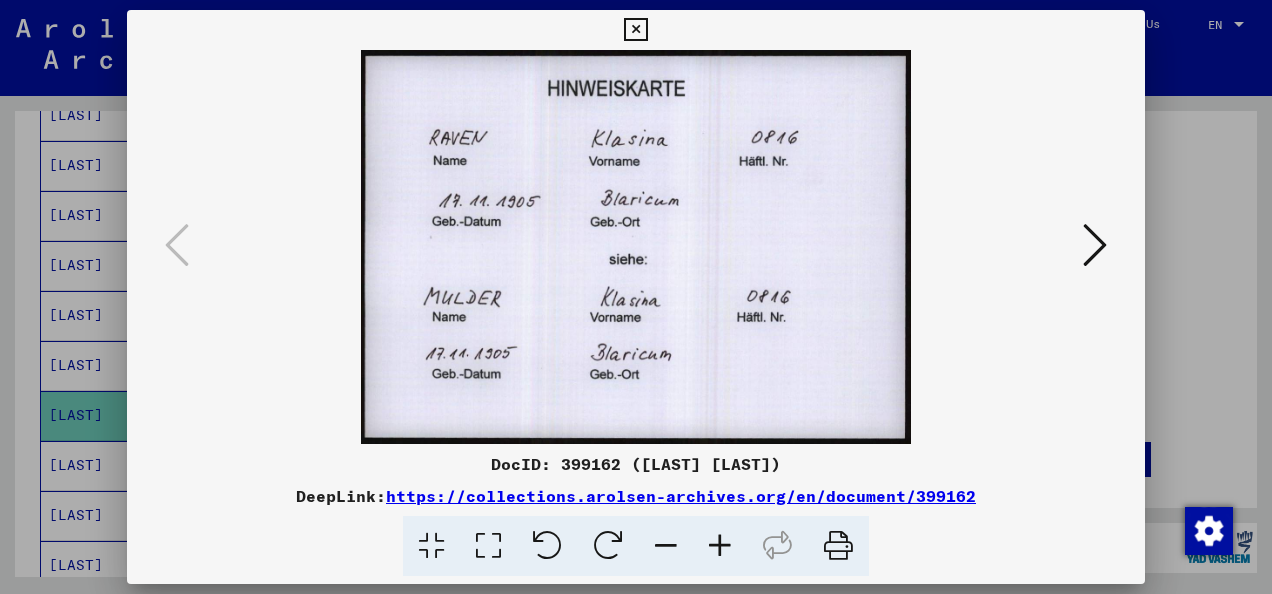 click at bounding box center [1095, 245] 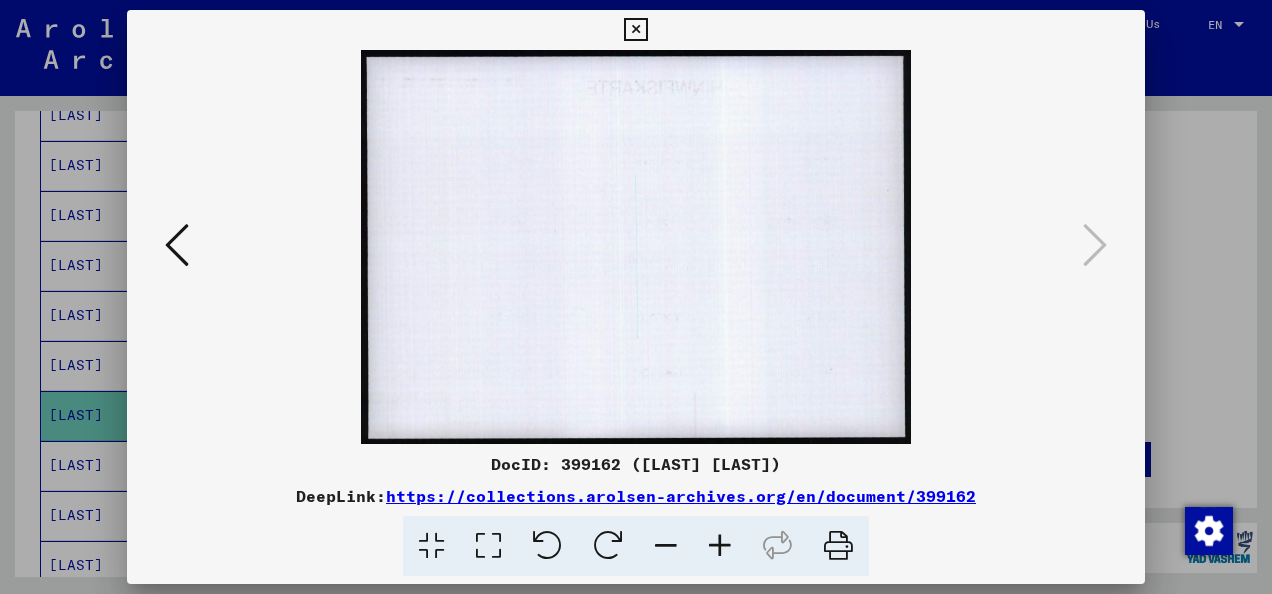 click at bounding box center (177, 246) 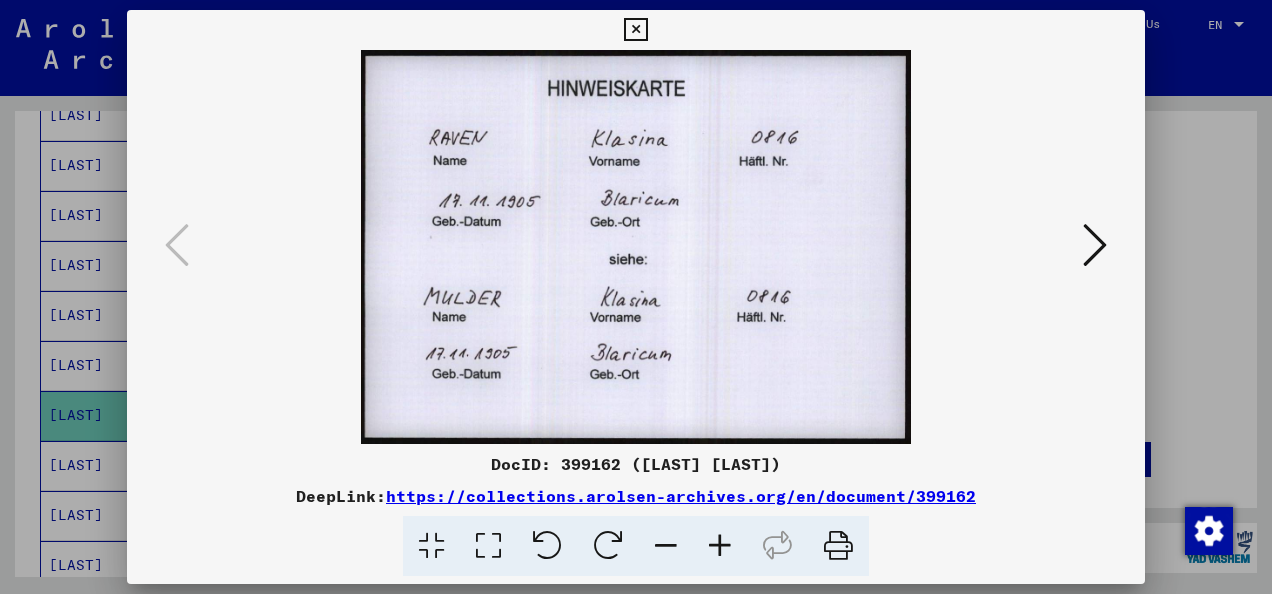 click at bounding box center (635, 30) 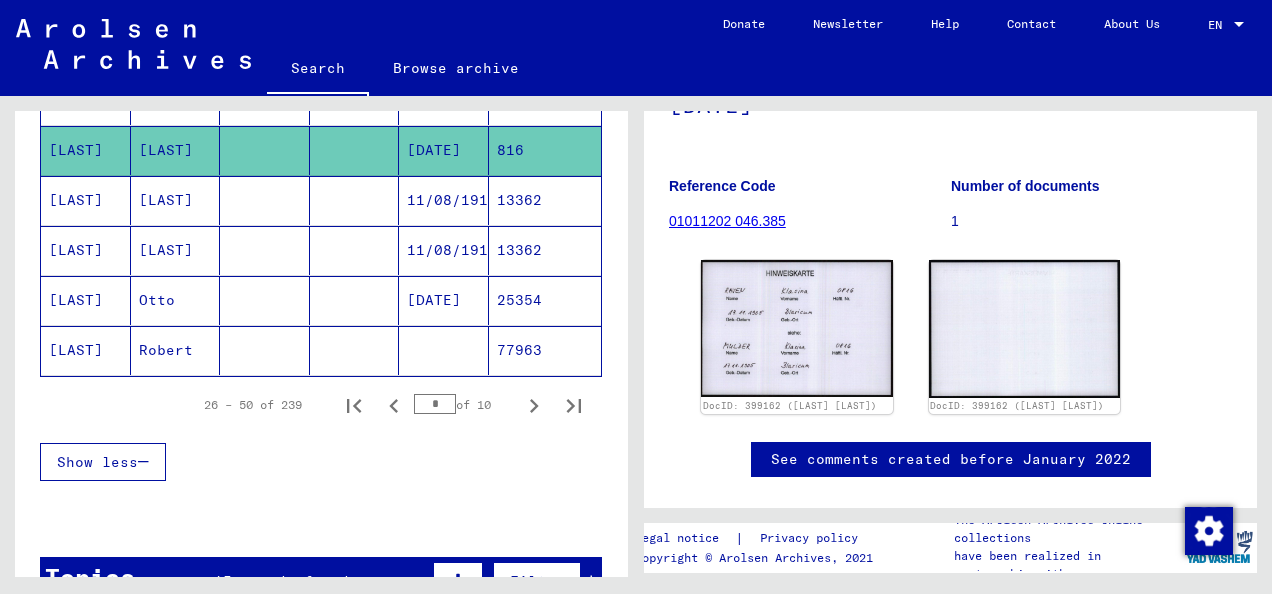 scroll, scrollTop: 1314, scrollLeft: 0, axis: vertical 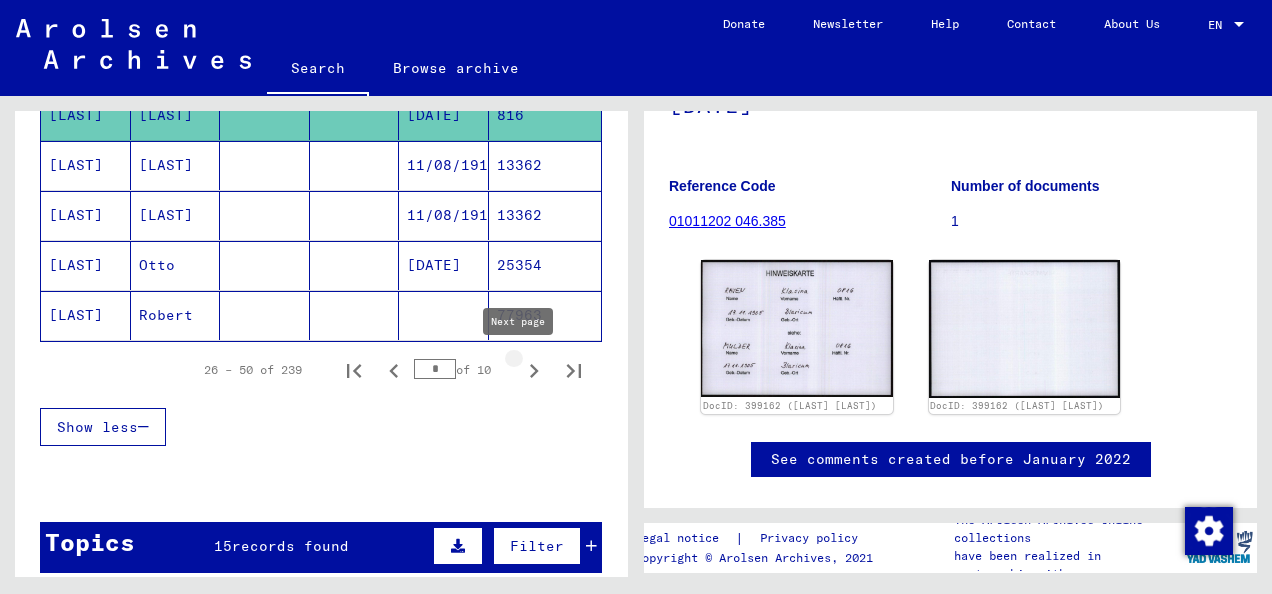 click 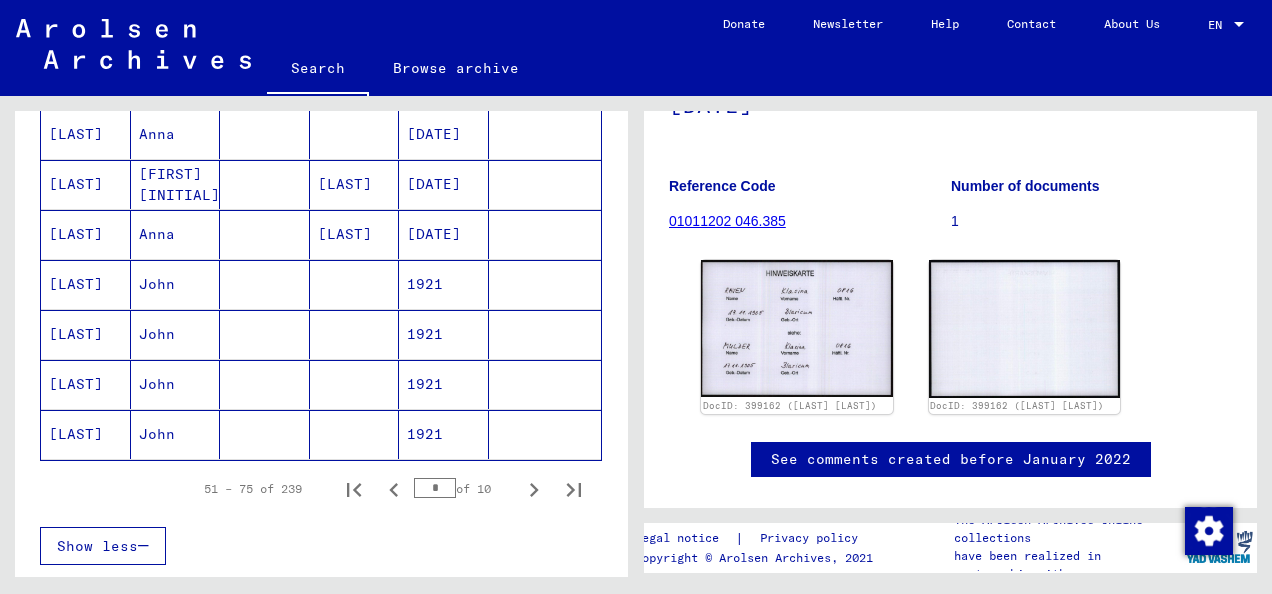 scroll, scrollTop: 1214, scrollLeft: 0, axis: vertical 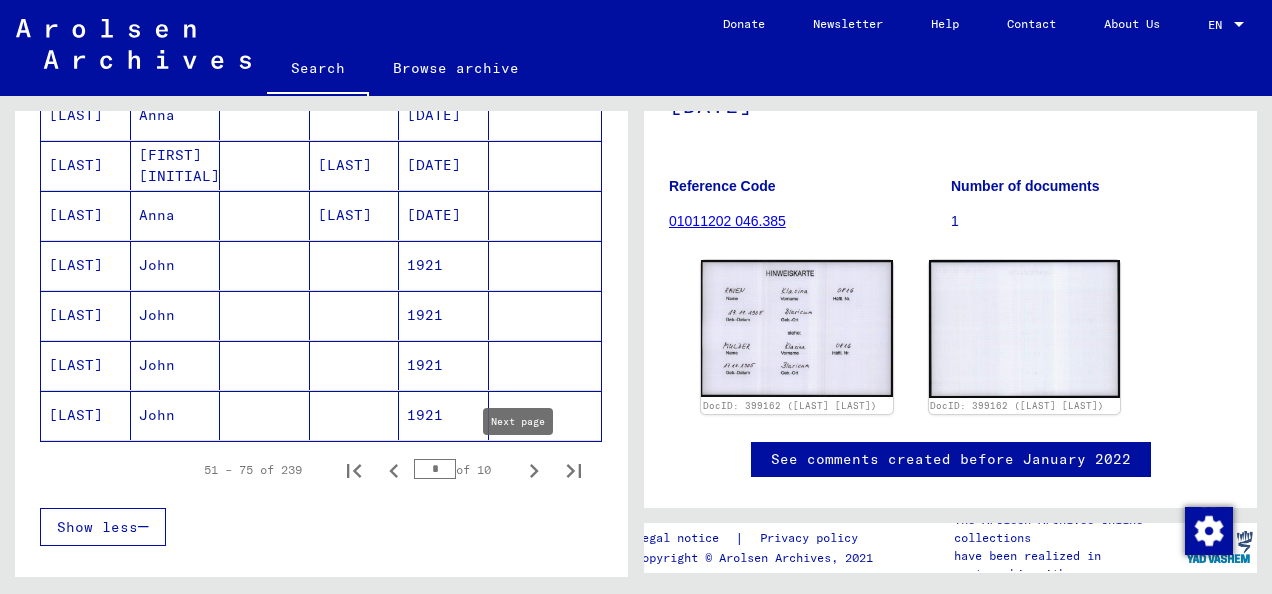 click 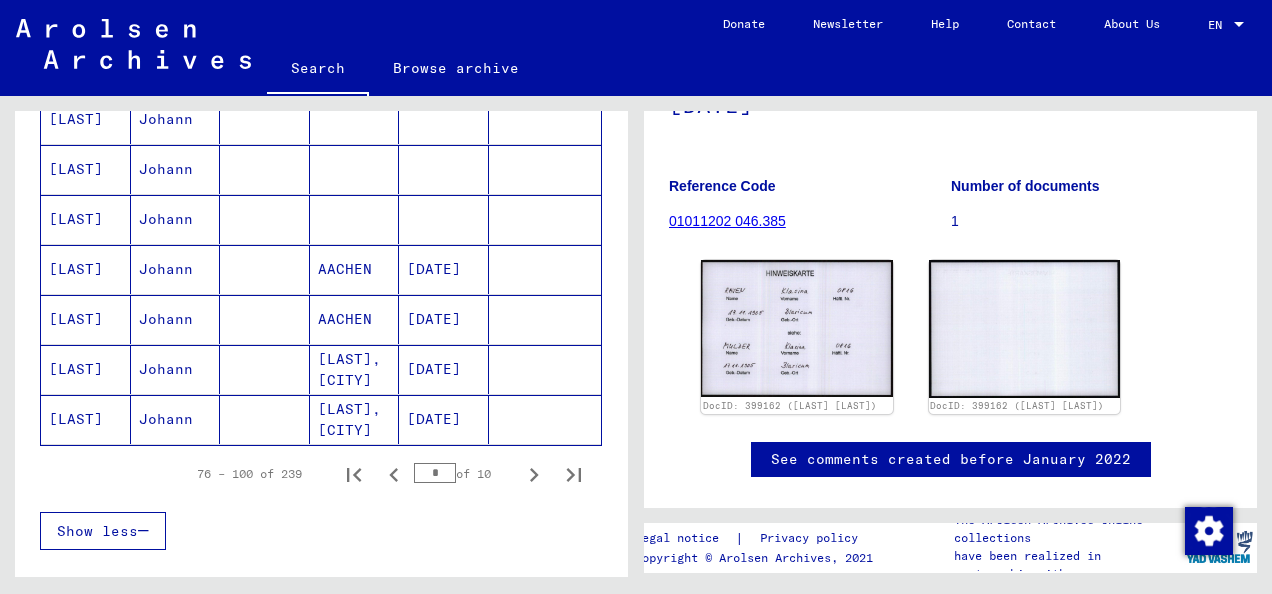 scroll, scrollTop: 1214, scrollLeft: 0, axis: vertical 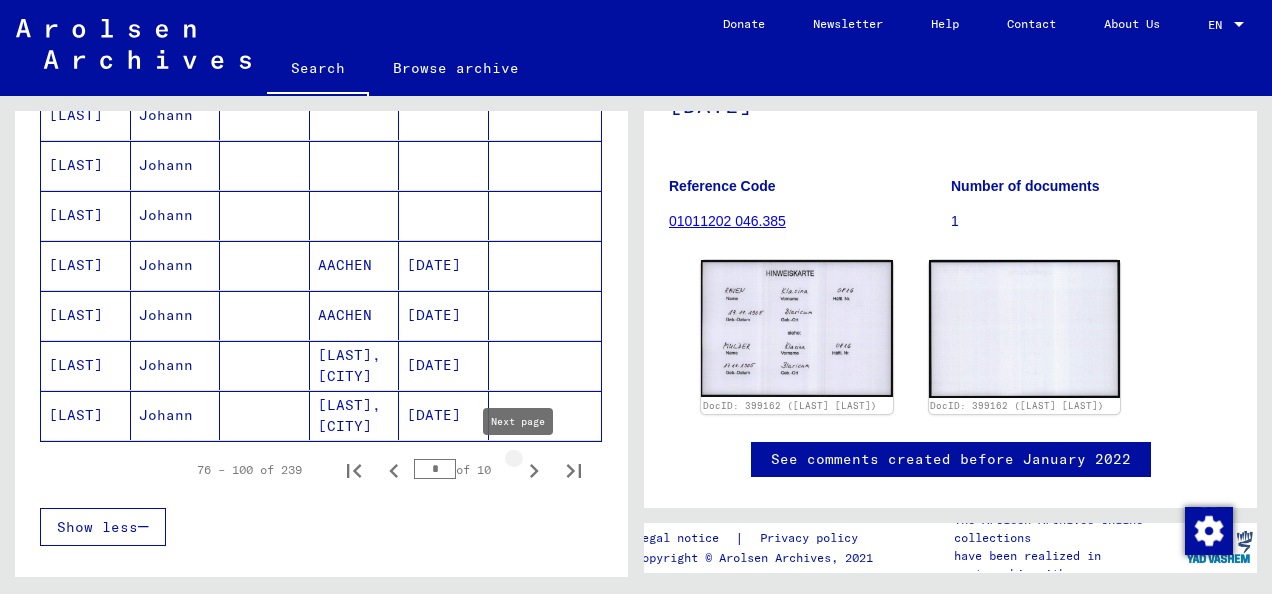 click 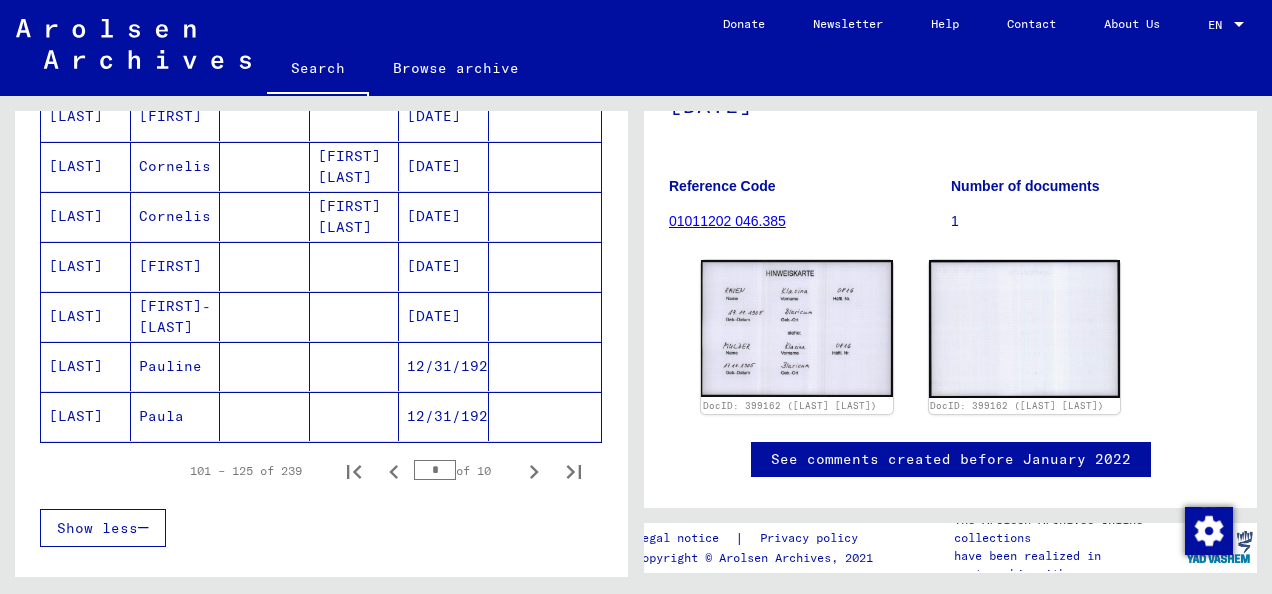 scroll, scrollTop: 1514, scrollLeft: 0, axis: vertical 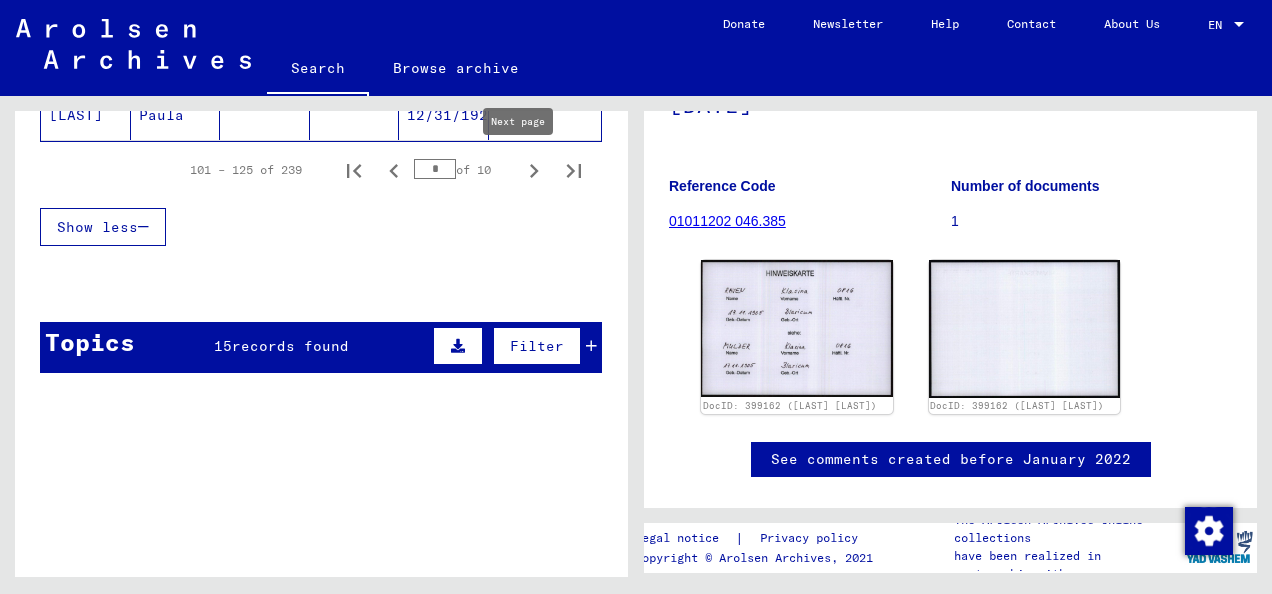 click 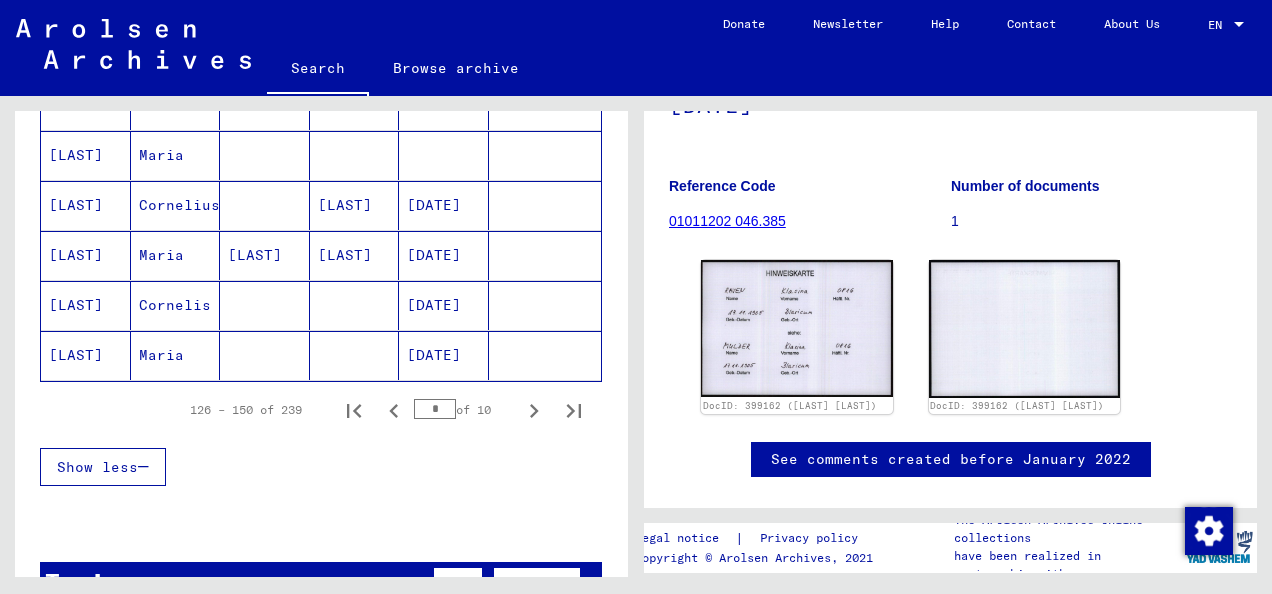 scroll, scrollTop: 1314, scrollLeft: 0, axis: vertical 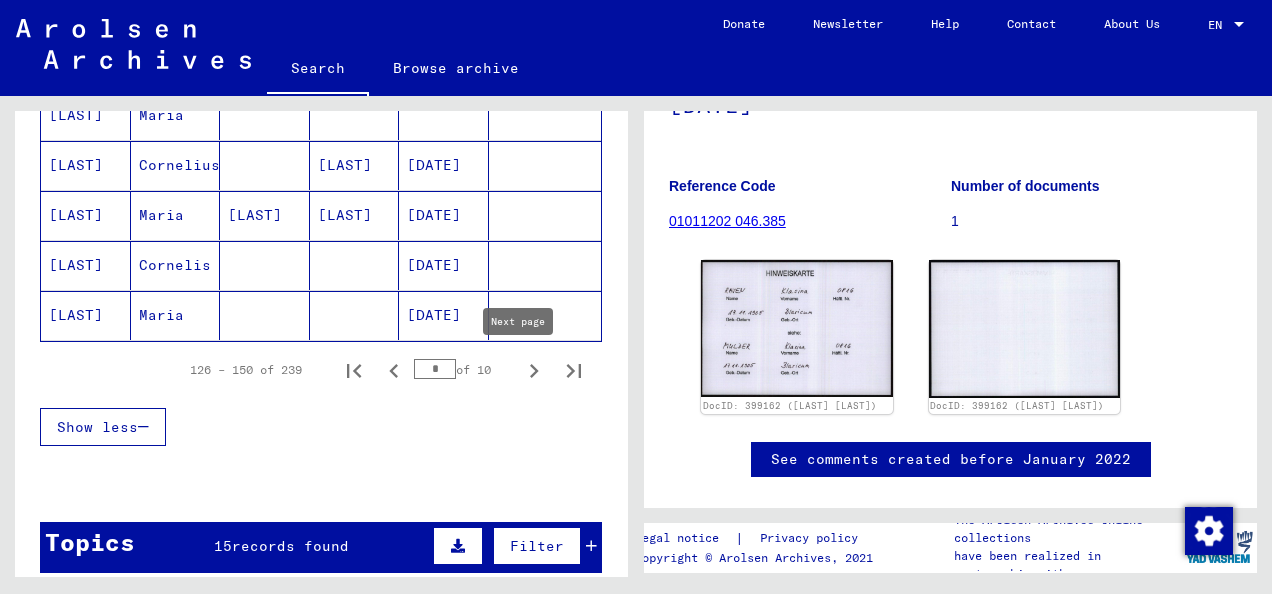 click 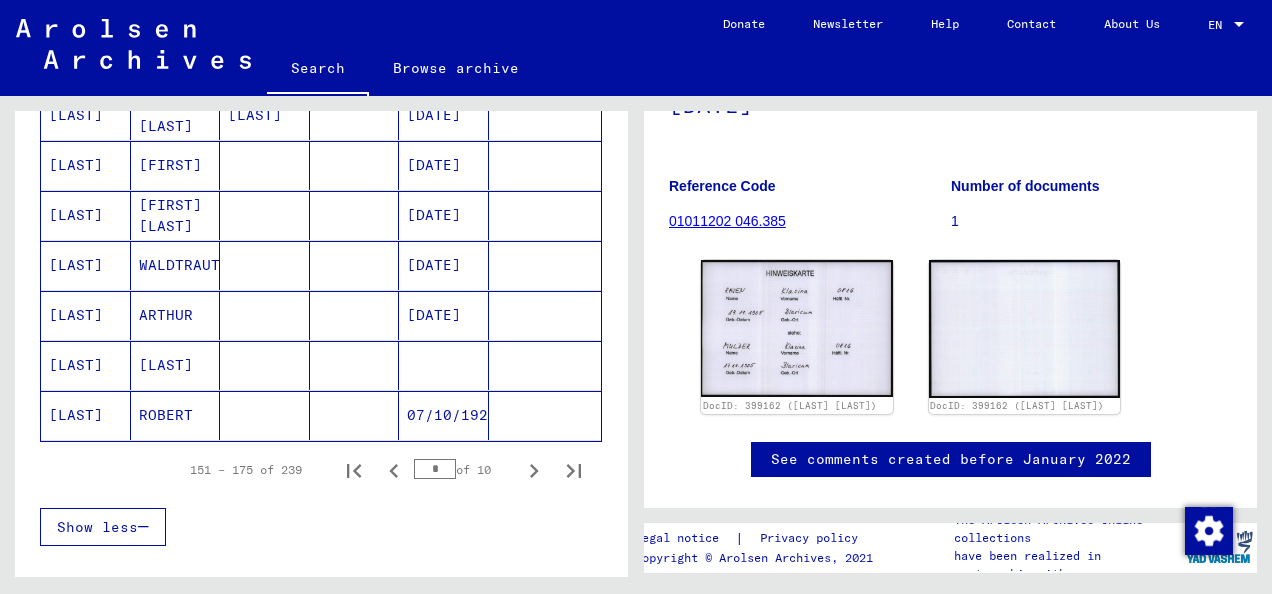 scroll, scrollTop: 1314, scrollLeft: 0, axis: vertical 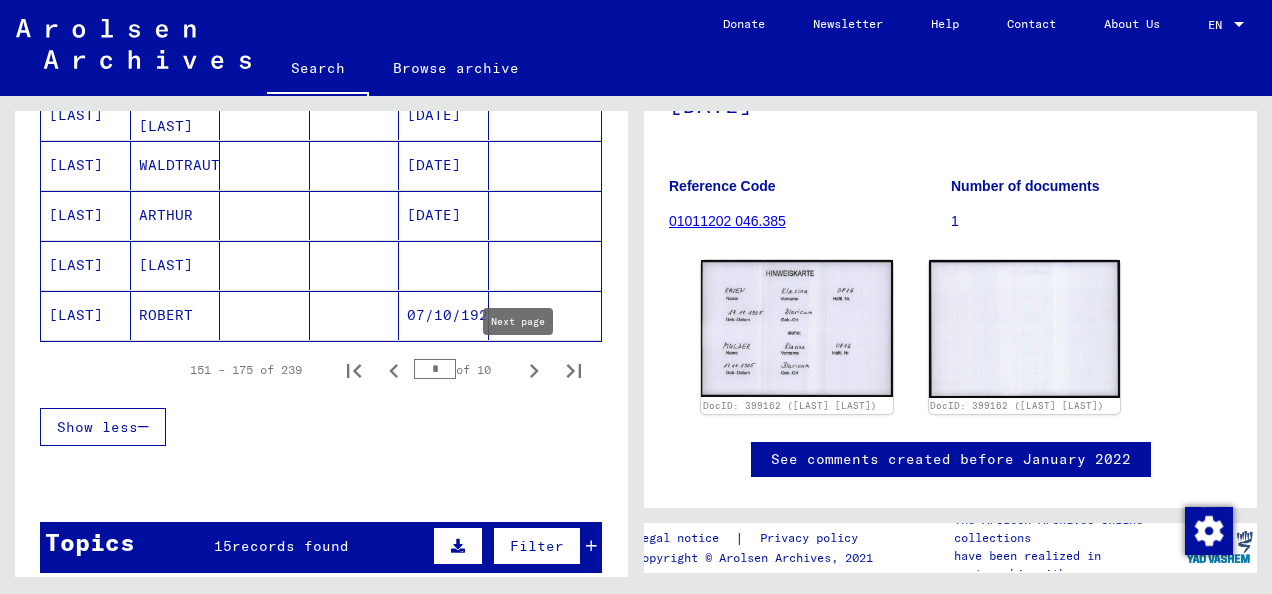 click 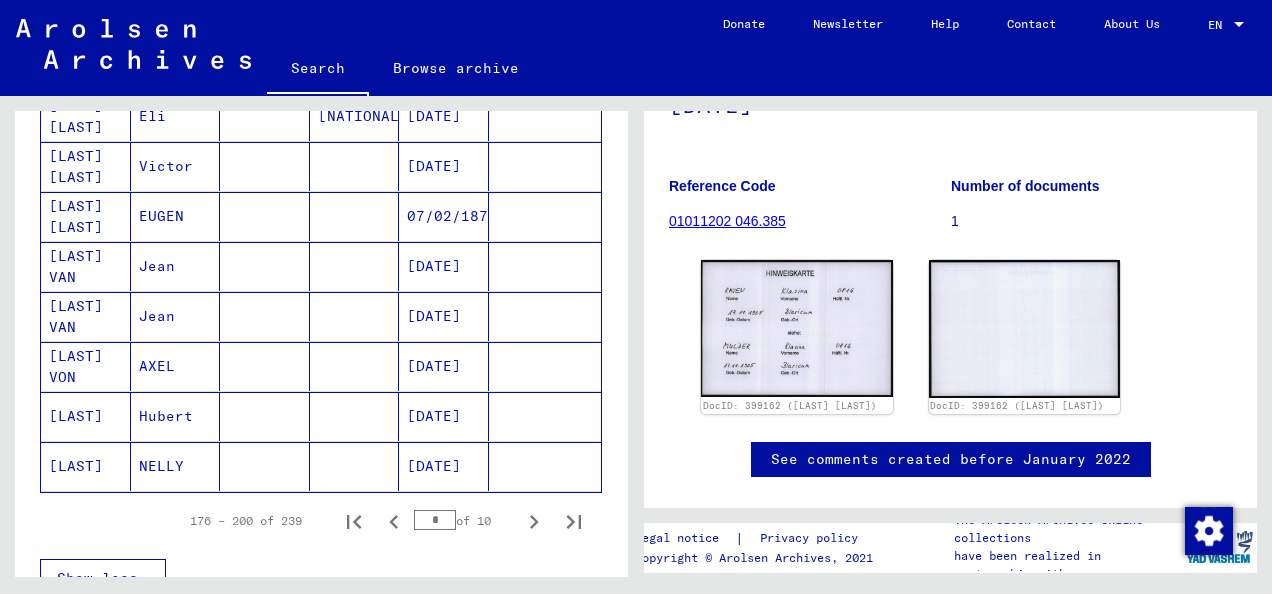 scroll, scrollTop: 1314, scrollLeft: 0, axis: vertical 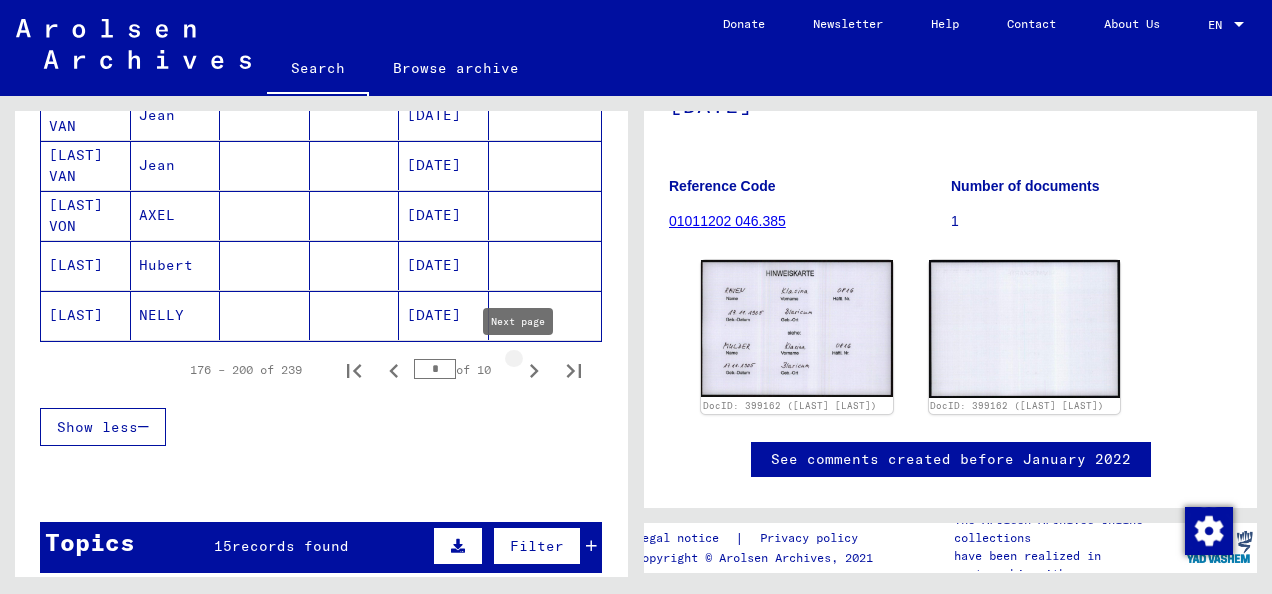 click 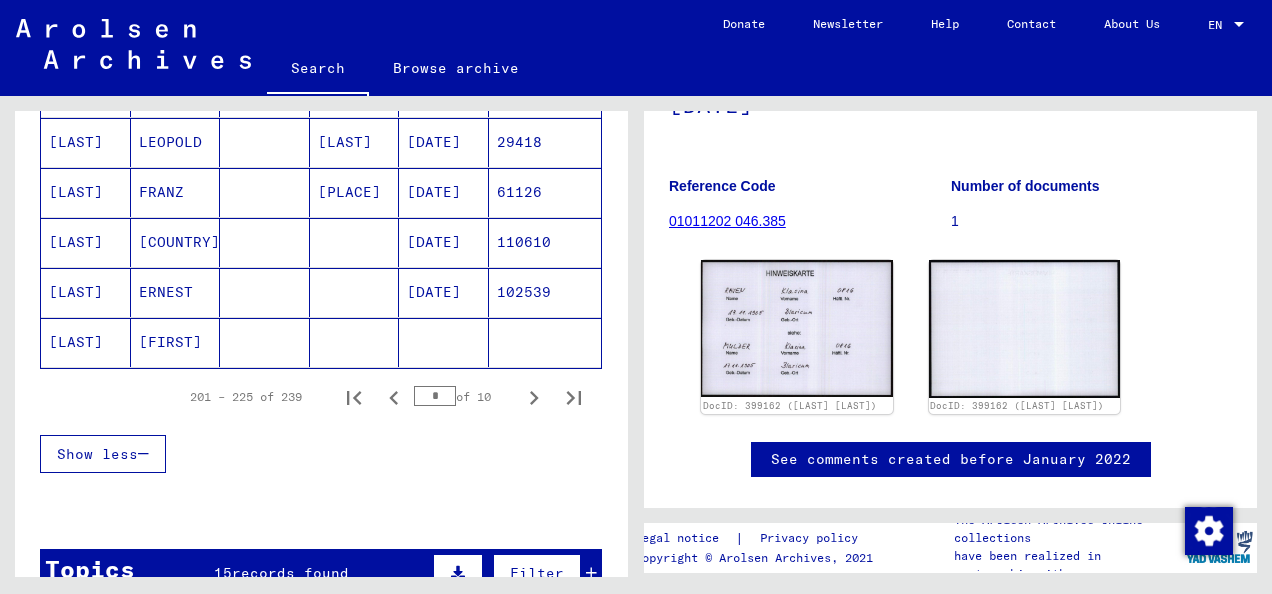 scroll, scrollTop: 1414, scrollLeft: 0, axis: vertical 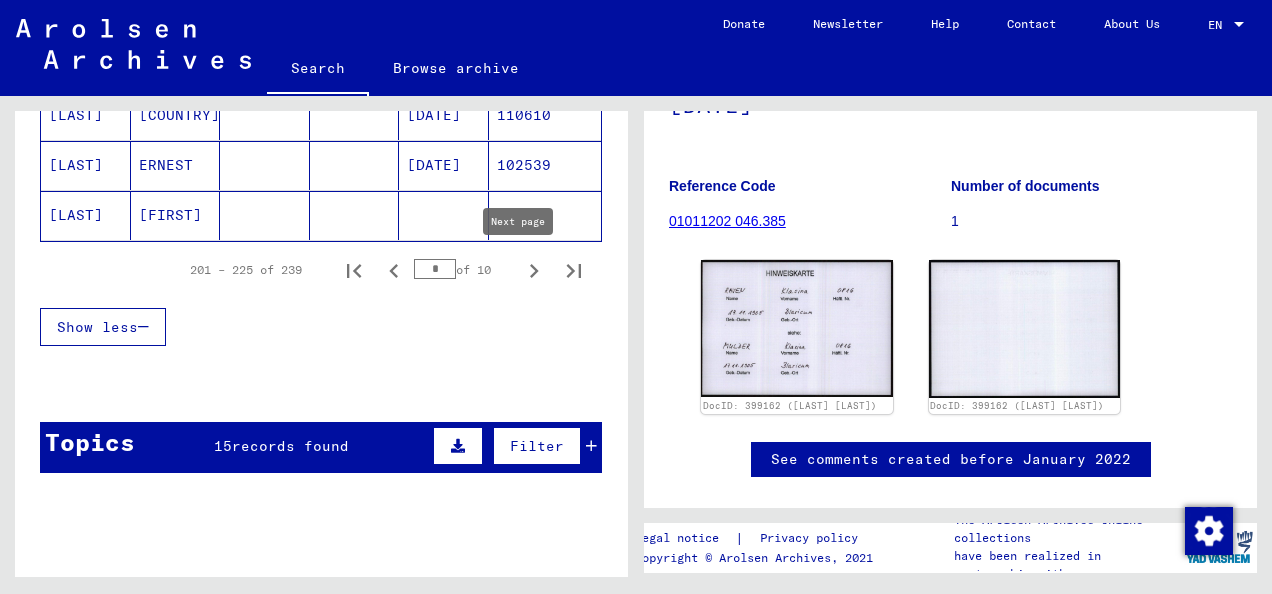 click 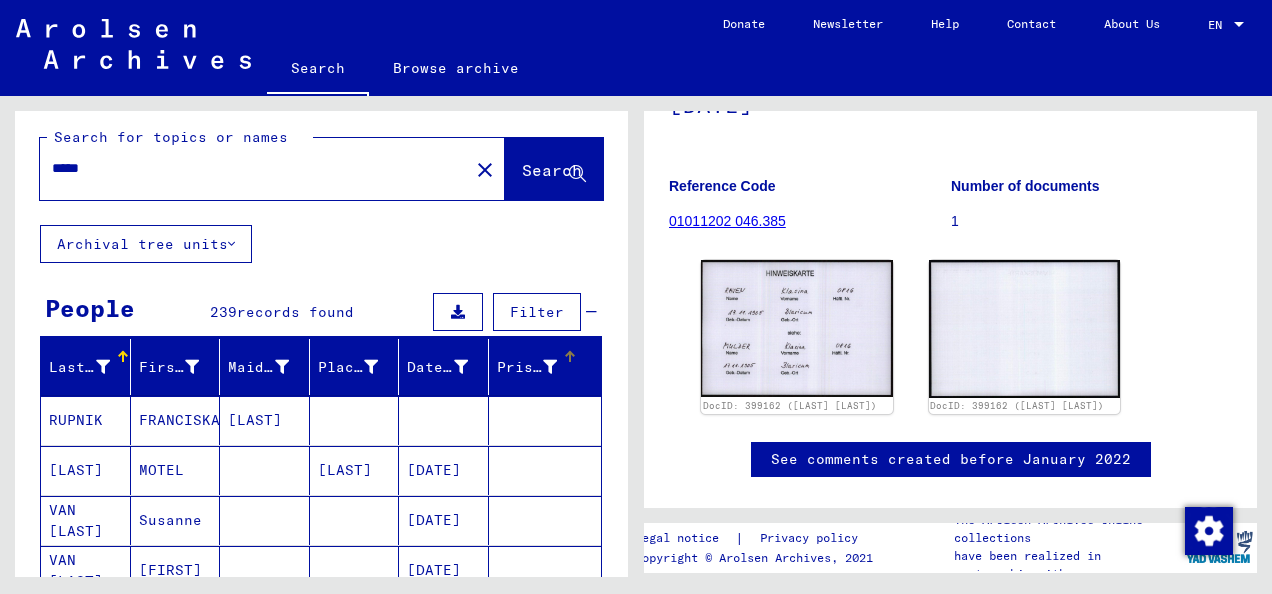 scroll, scrollTop: 0, scrollLeft: 0, axis: both 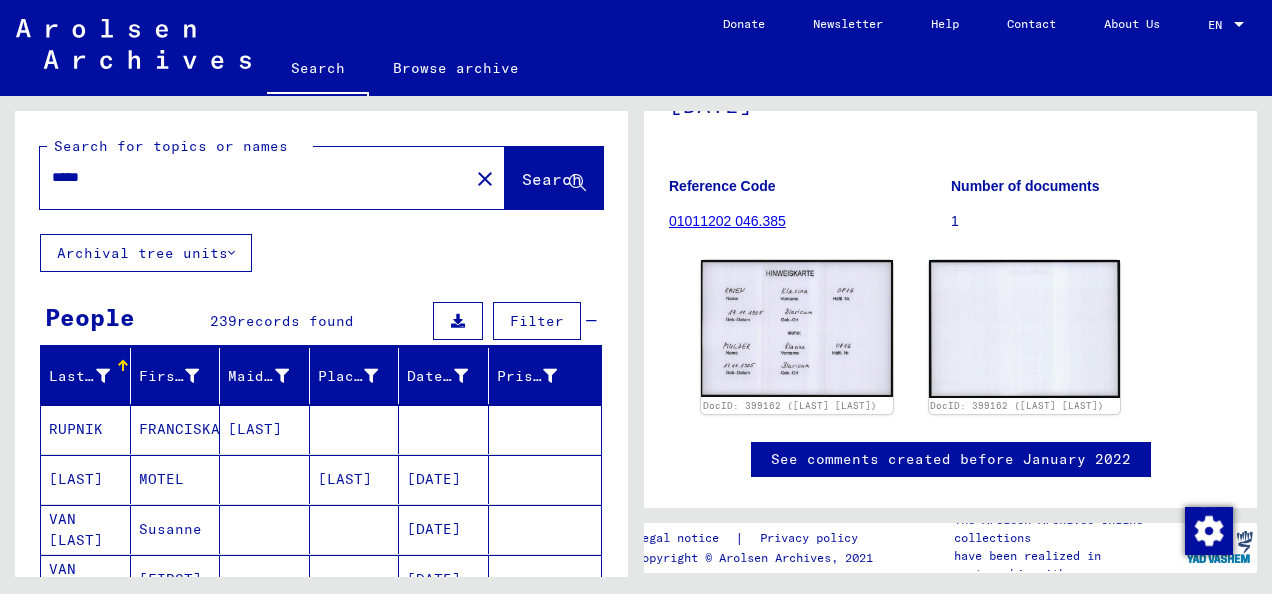 click on "Archival tree units" 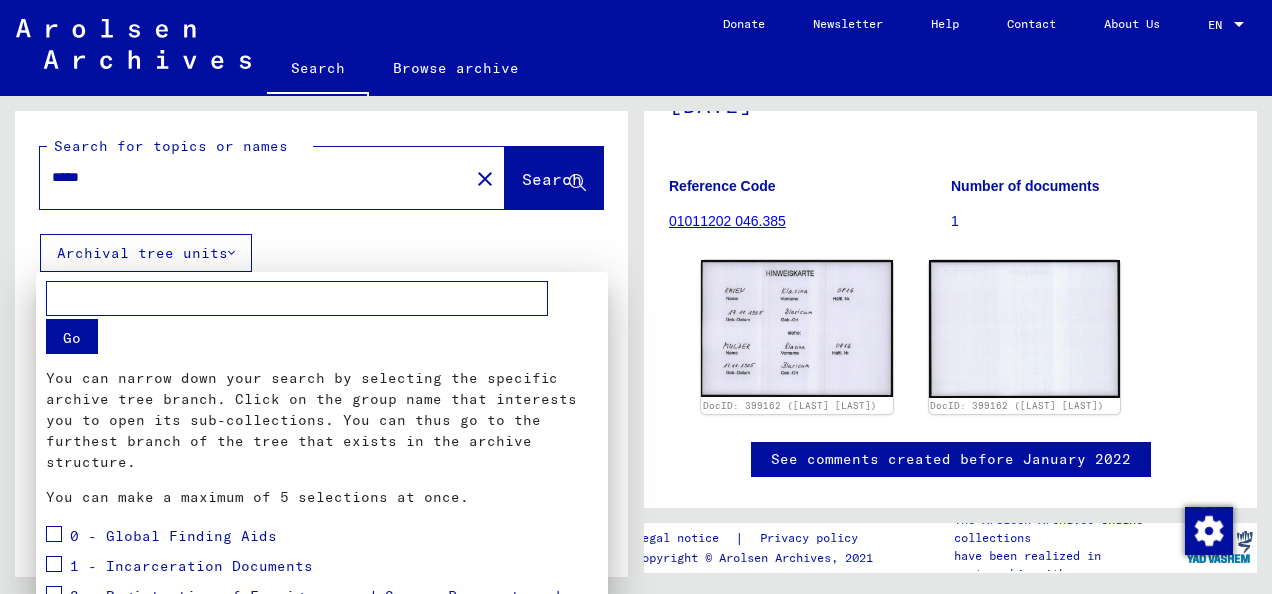 click at bounding box center (636, 297) 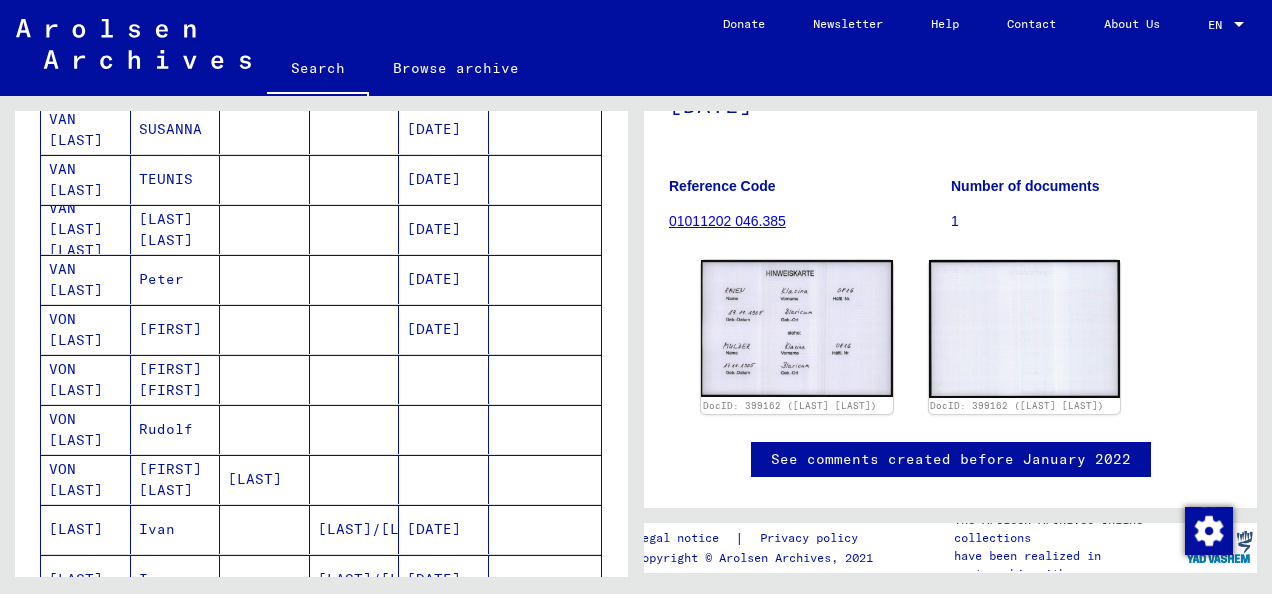 scroll, scrollTop: 700, scrollLeft: 0, axis: vertical 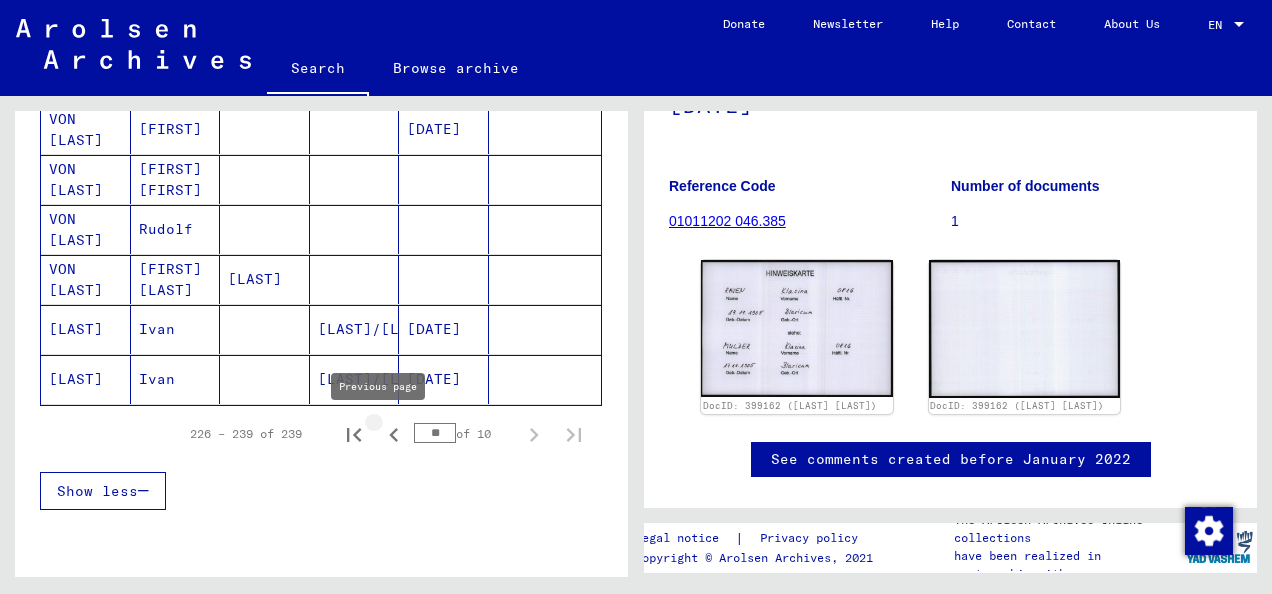 click 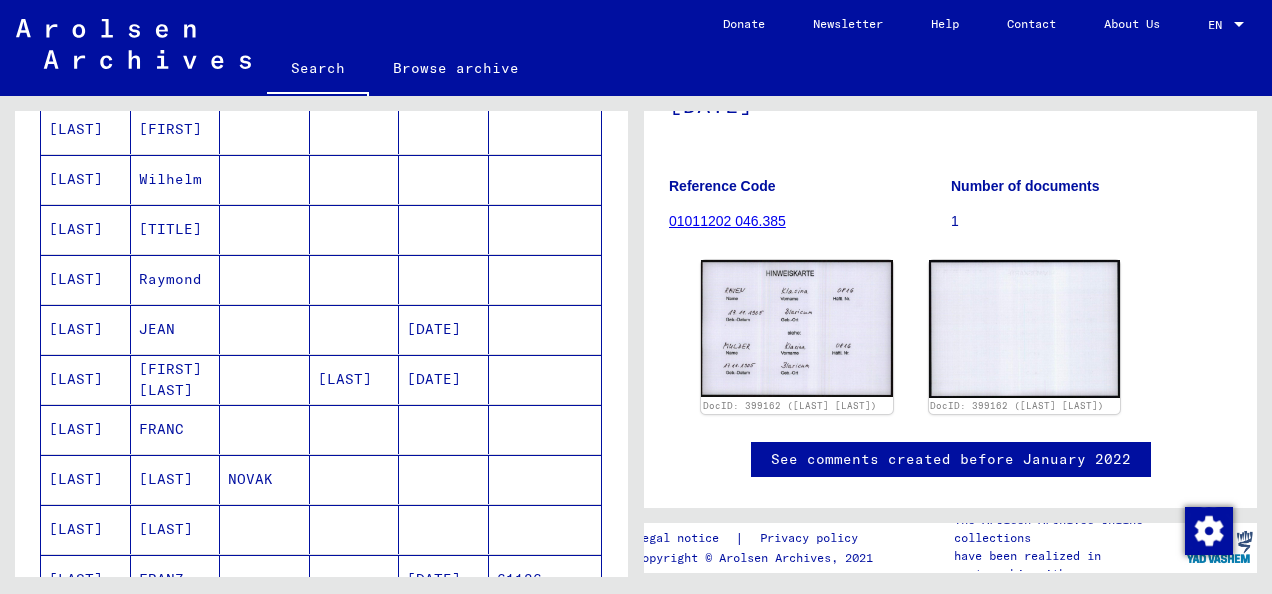 click at bounding box center [355, 479] 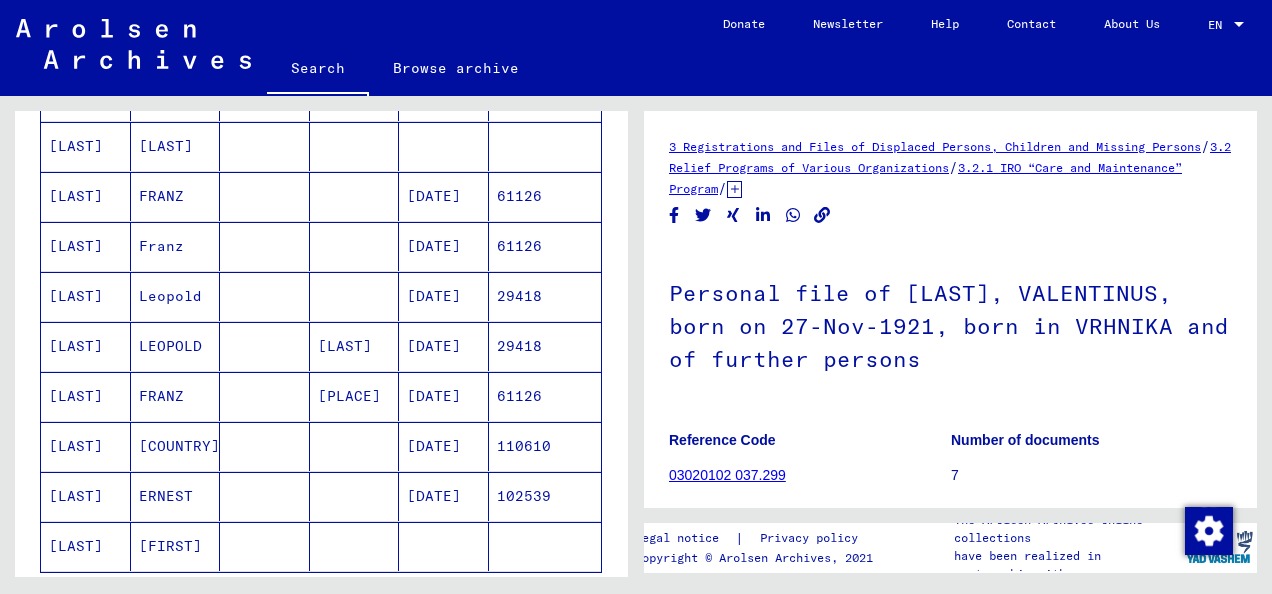 scroll, scrollTop: 0, scrollLeft: 0, axis: both 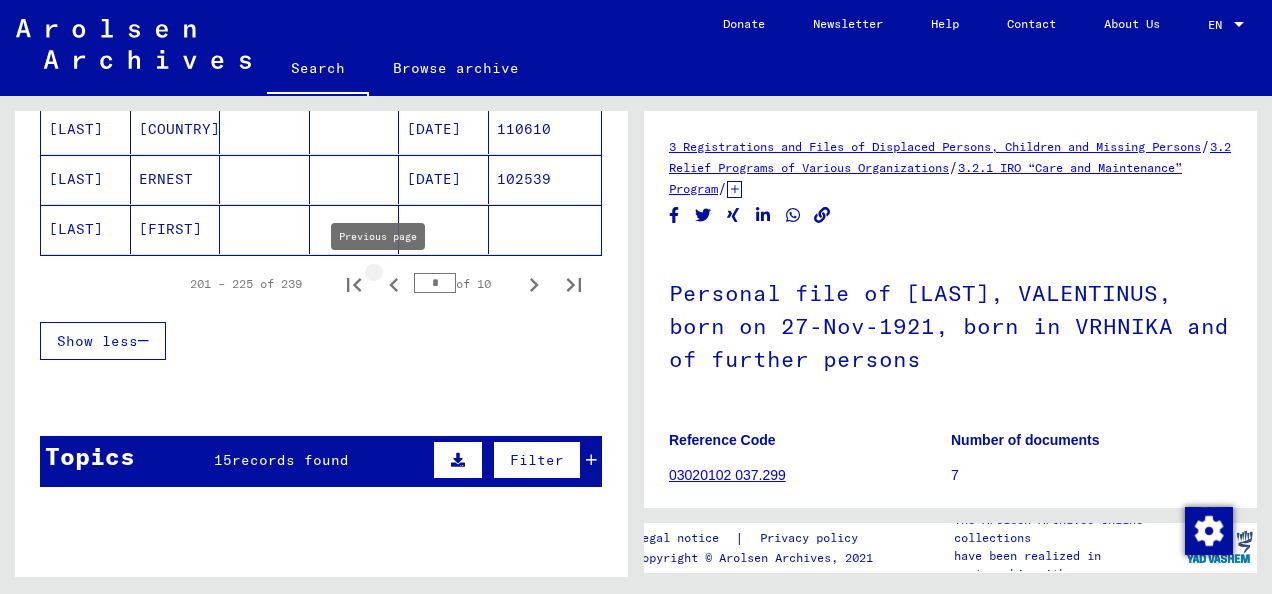 click 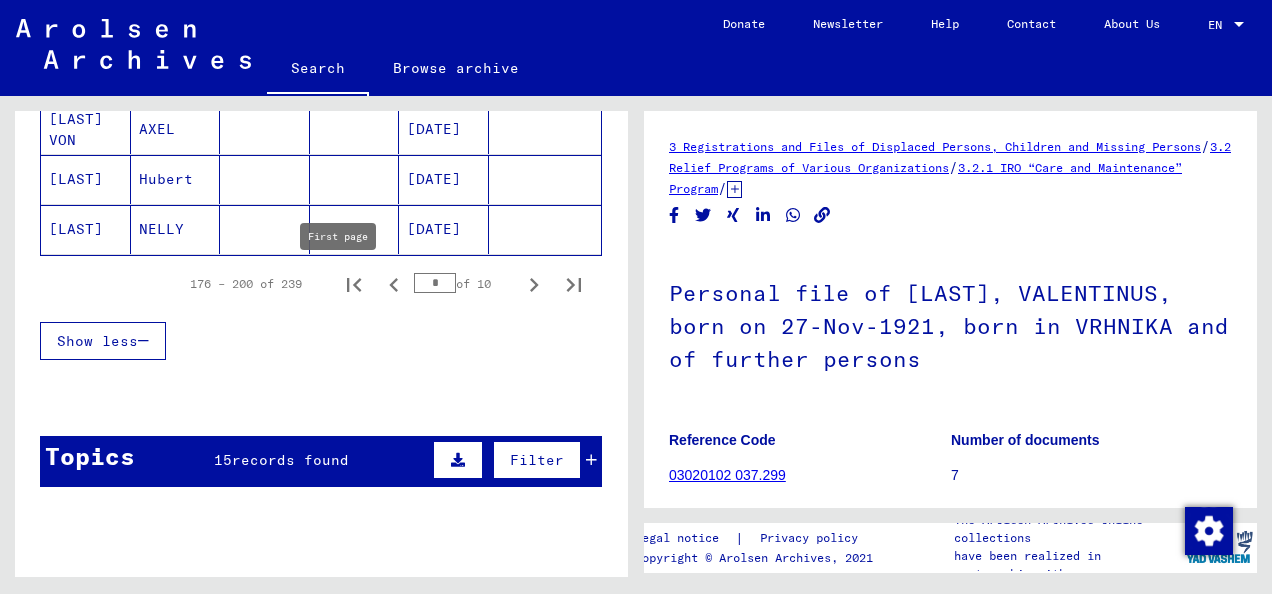 click 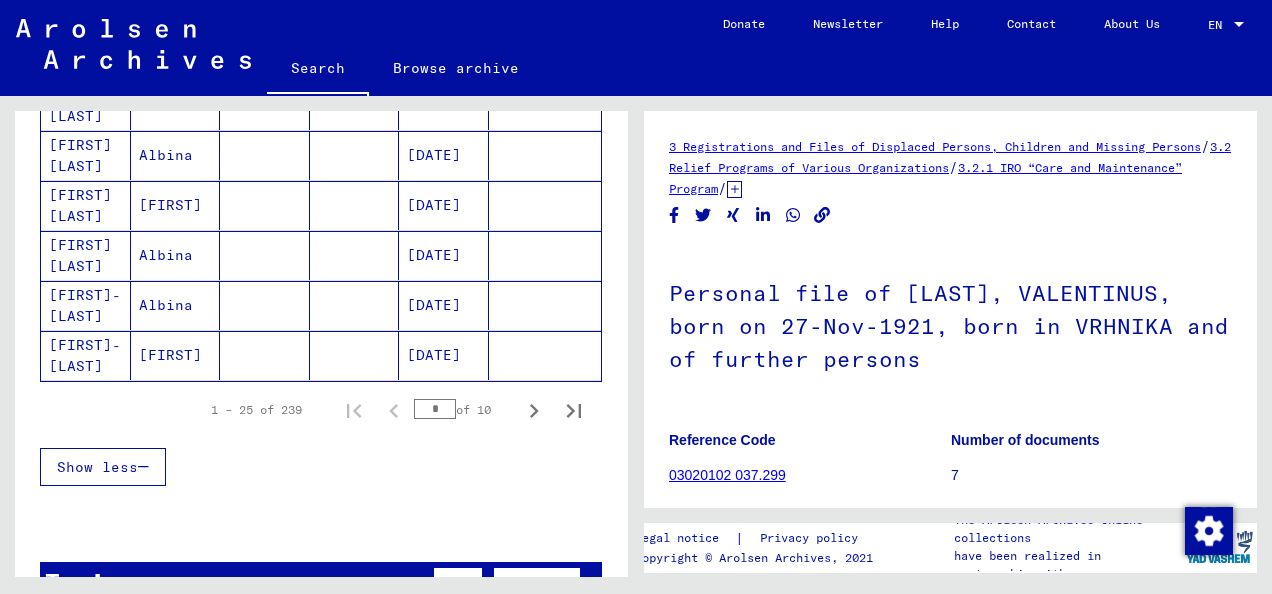 scroll, scrollTop: 1300, scrollLeft: 0, axis: vertical 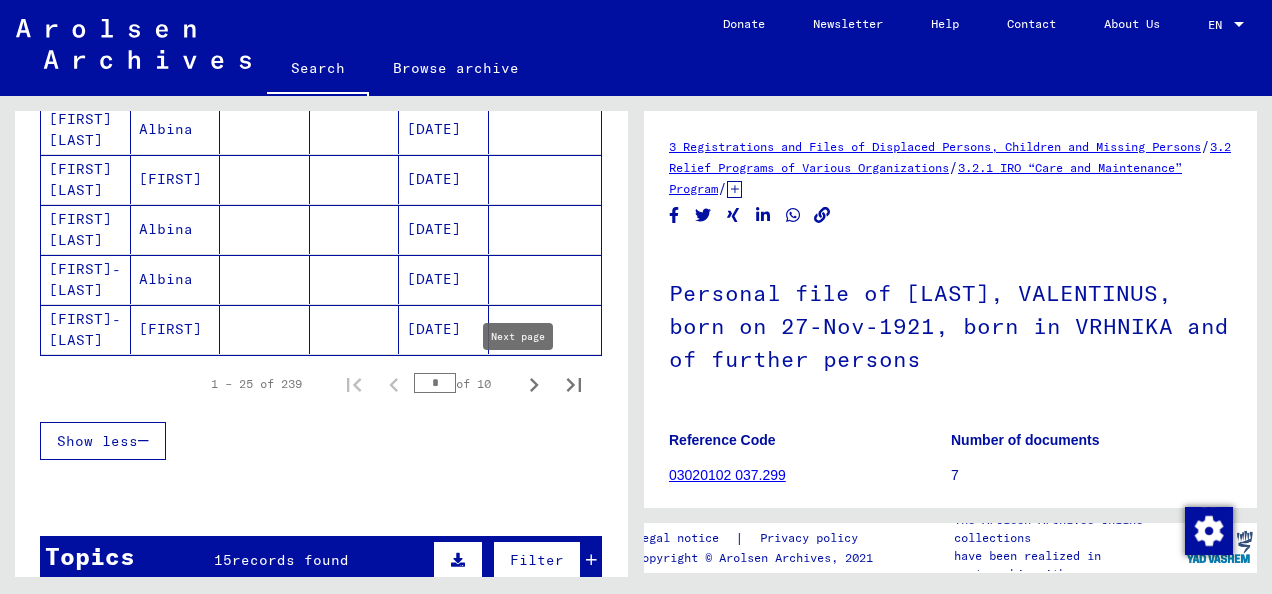 click 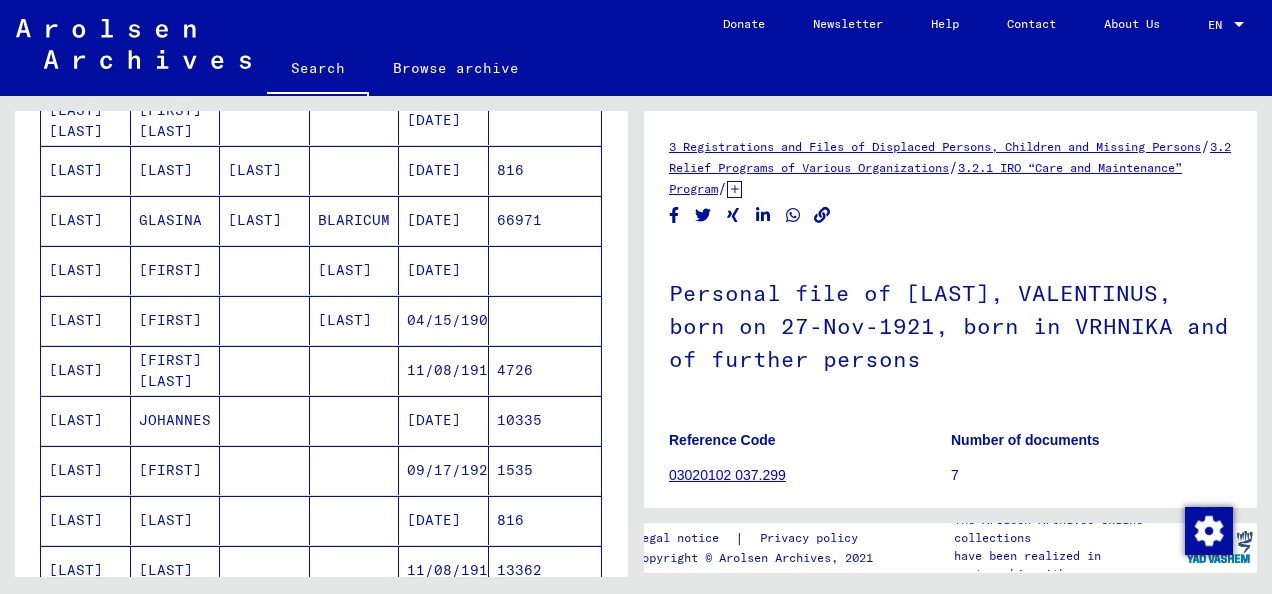 scroll, scrollTop: 900, scrollLeft: 0, axis: vertical 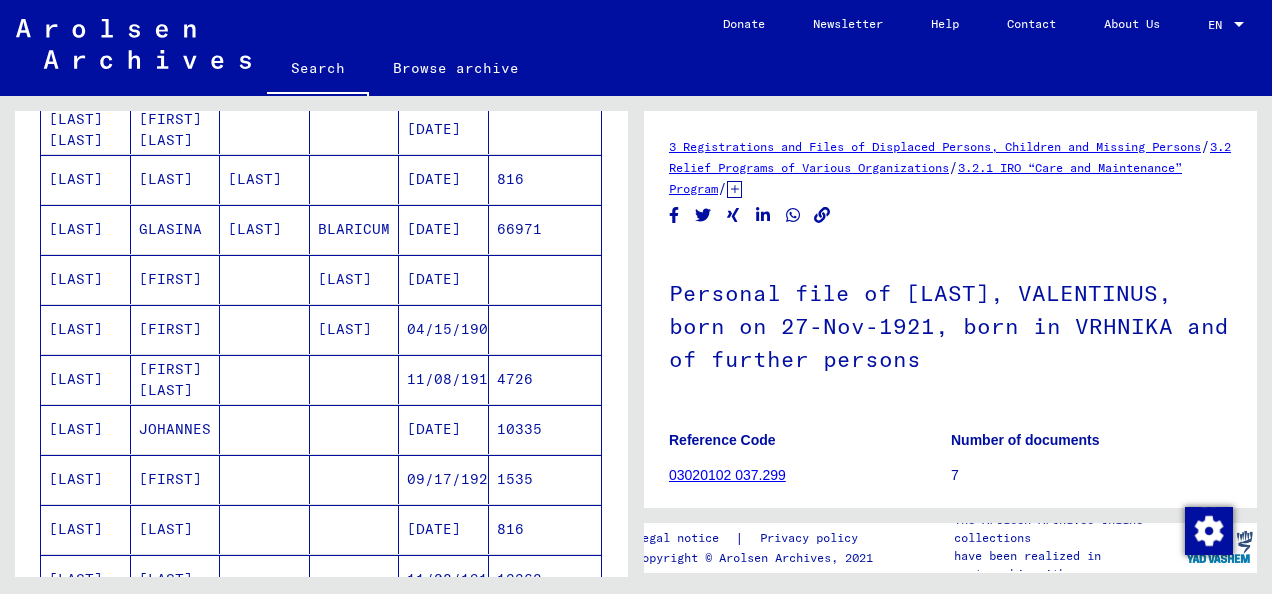 click on "GLASINA" at bounding box center (176, 279) 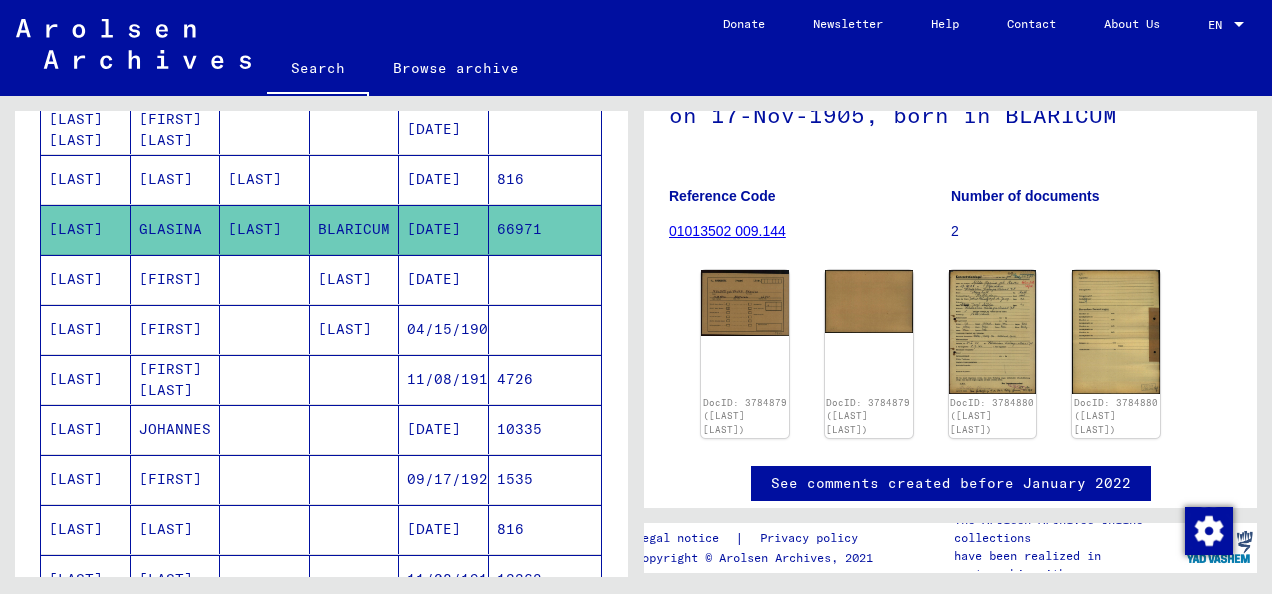 scroll, scrollTop: 200, scrollLeft: 0, axis: vertical 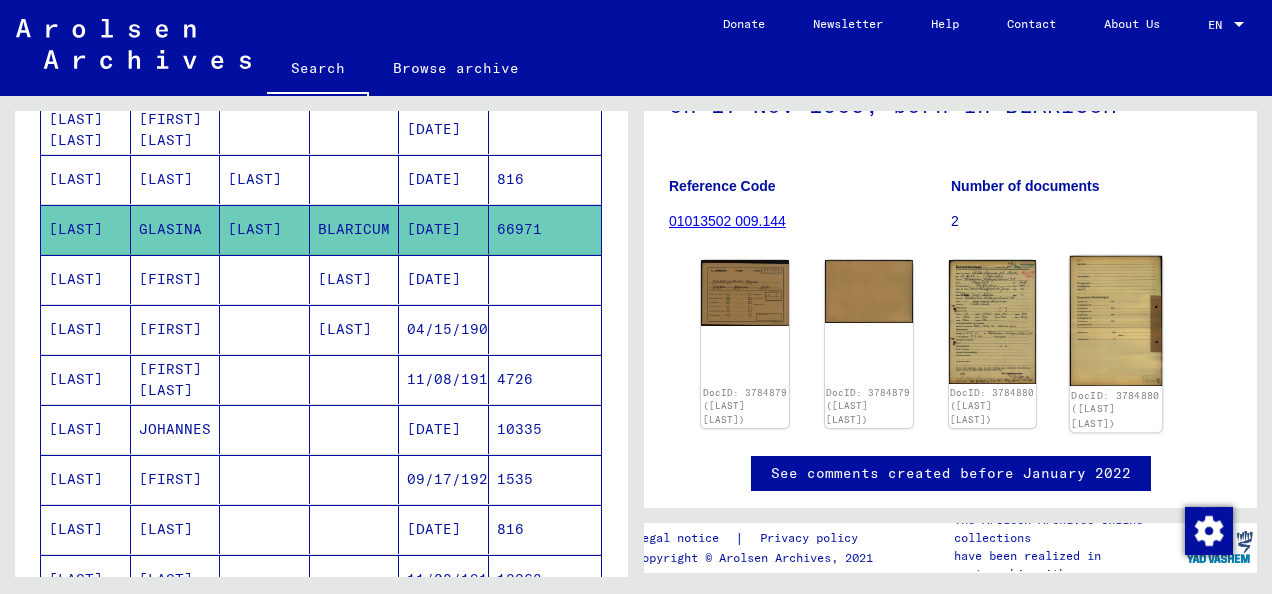 click 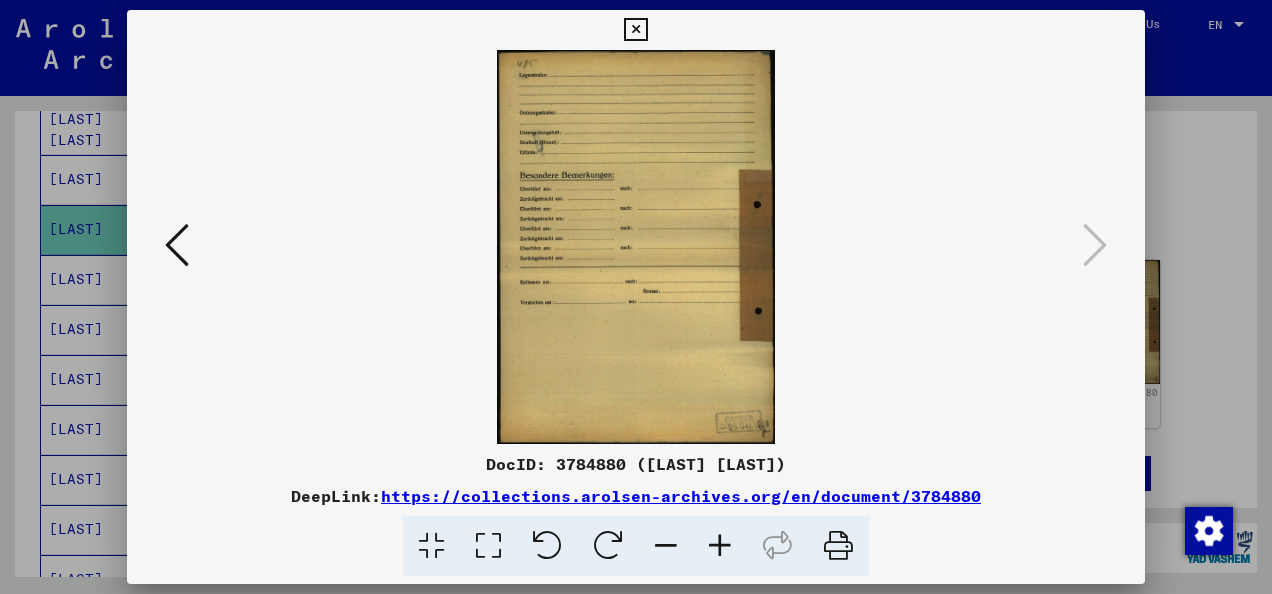 click at bounding box center [177, 246] 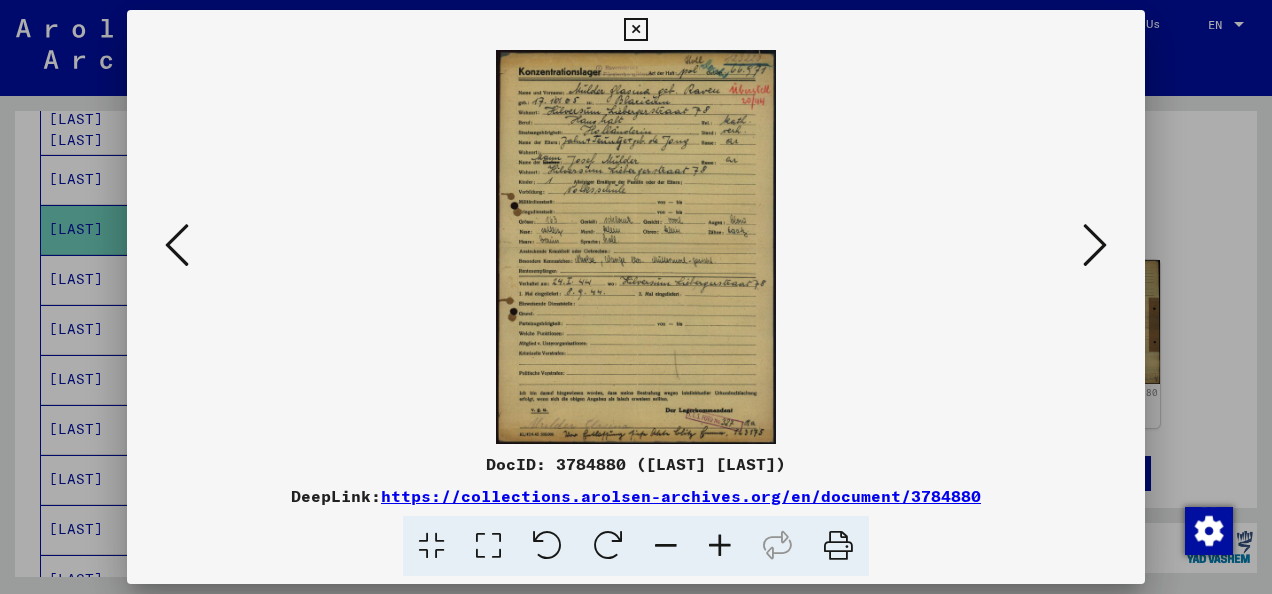 click at bounding box center (177, 246) 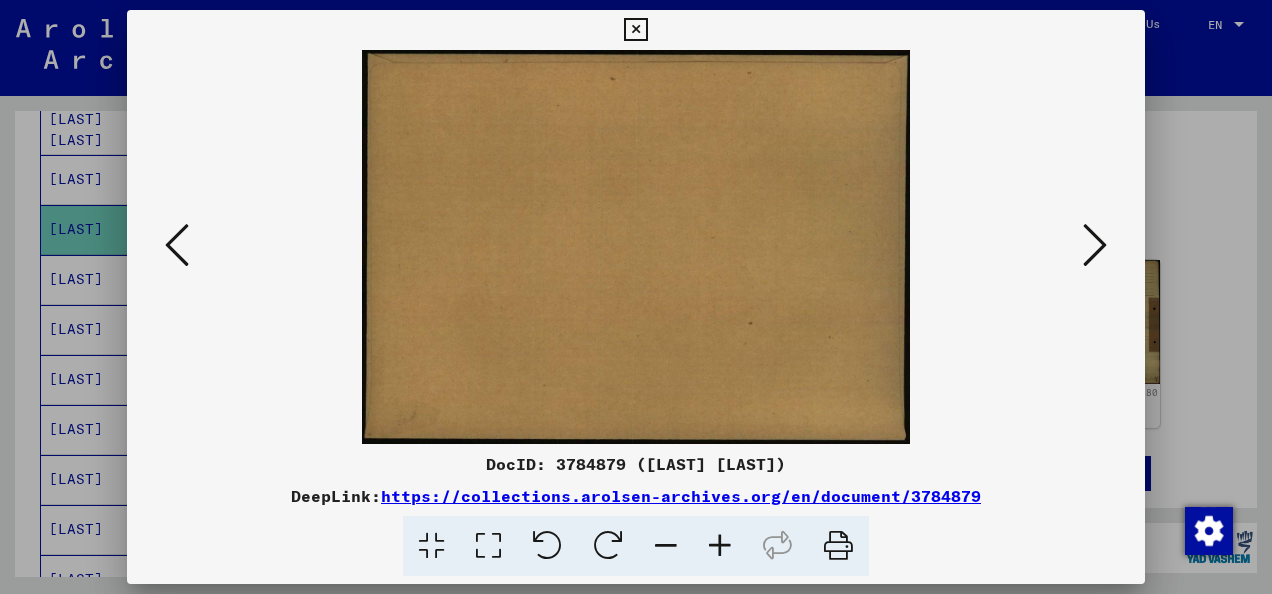 click at bounding box center [177, 246] 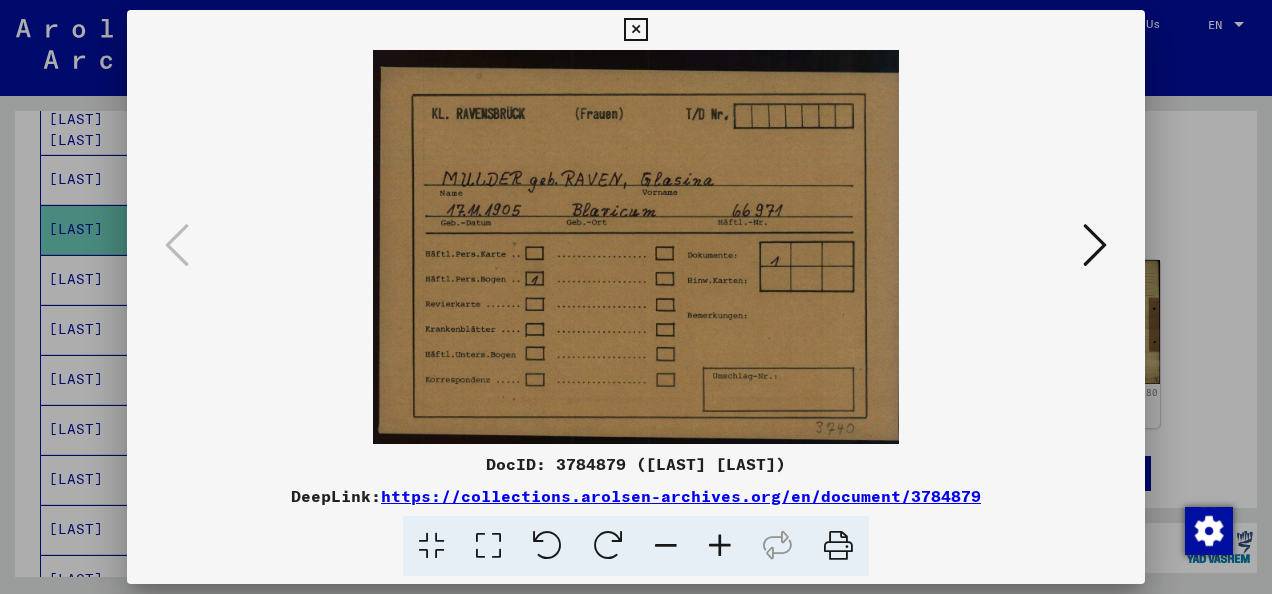 click at bounding box center (635, 30) 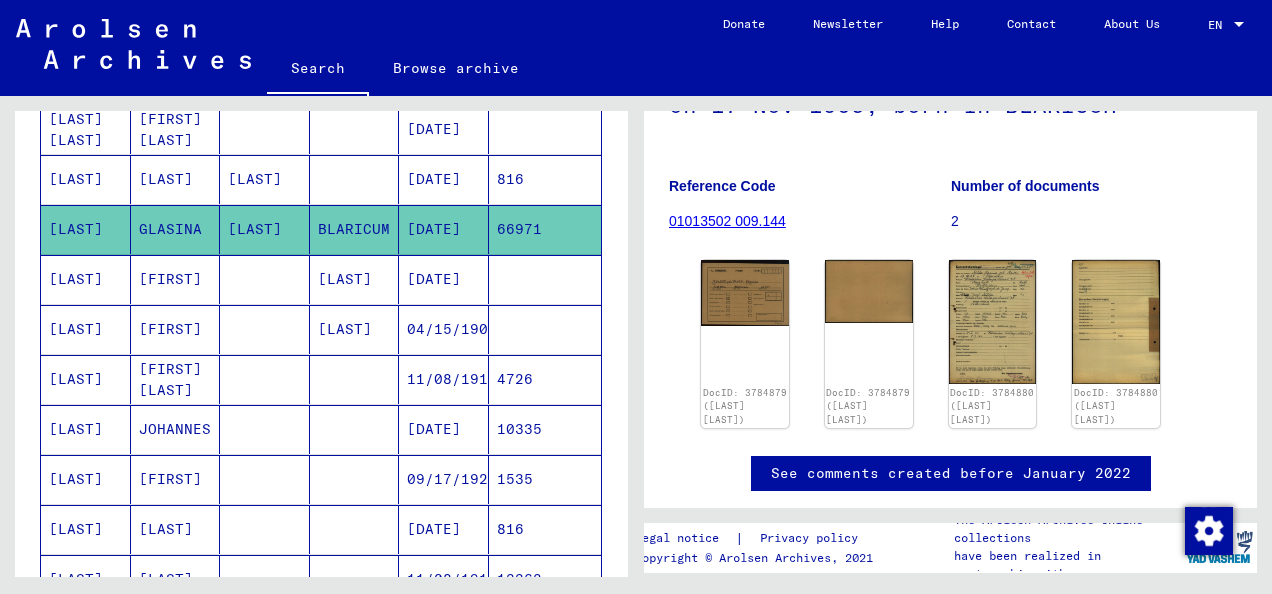 click on "[LAST]" at bounding box center (176, 229) 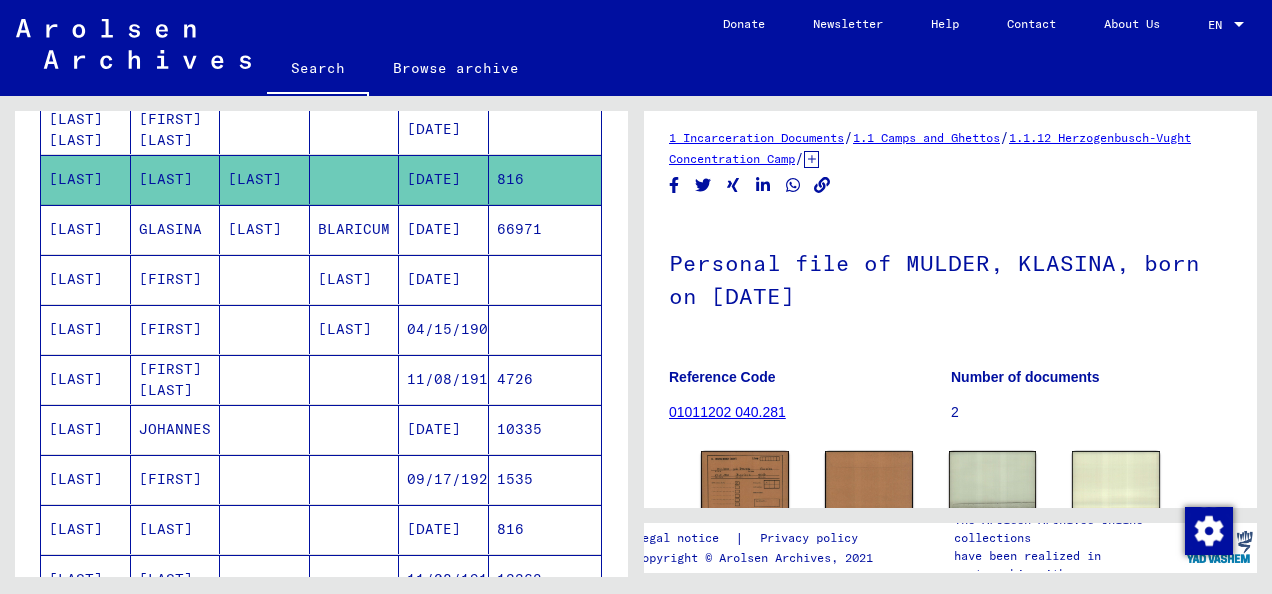 scroll, scrollTop: 0, scrollLeft: 0, axis: both 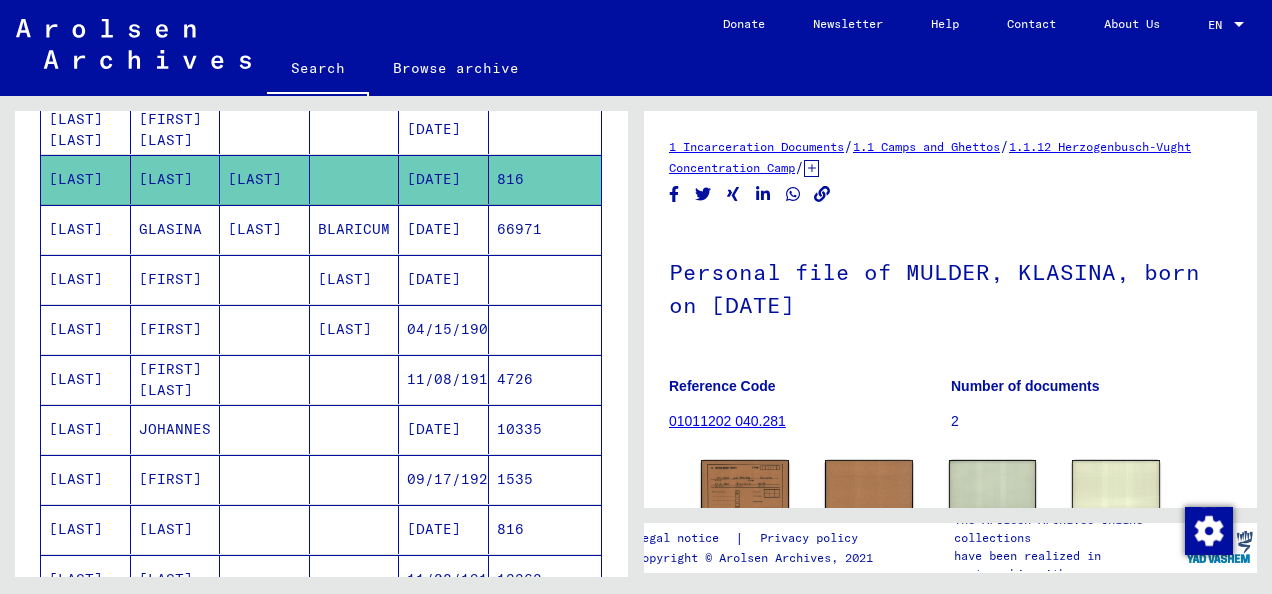 click on "1.1.12 Herzogenbusch-Vught Concentration Camp" 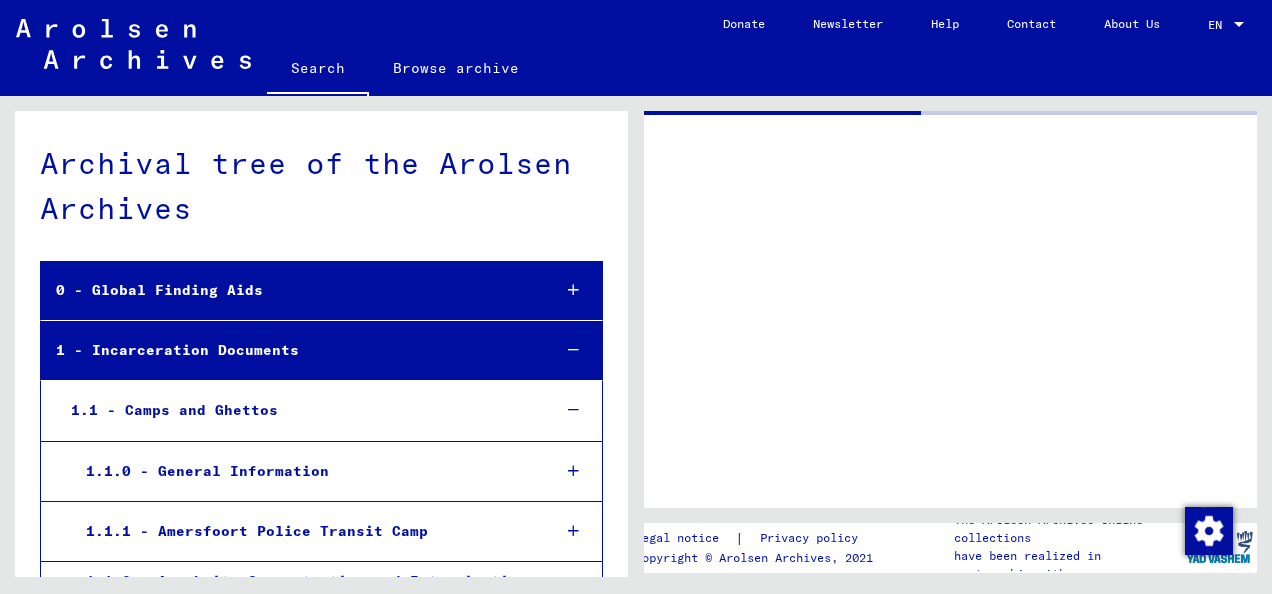 scroll, scrollTop: 851, scrollLeft: 0, axis: vertical 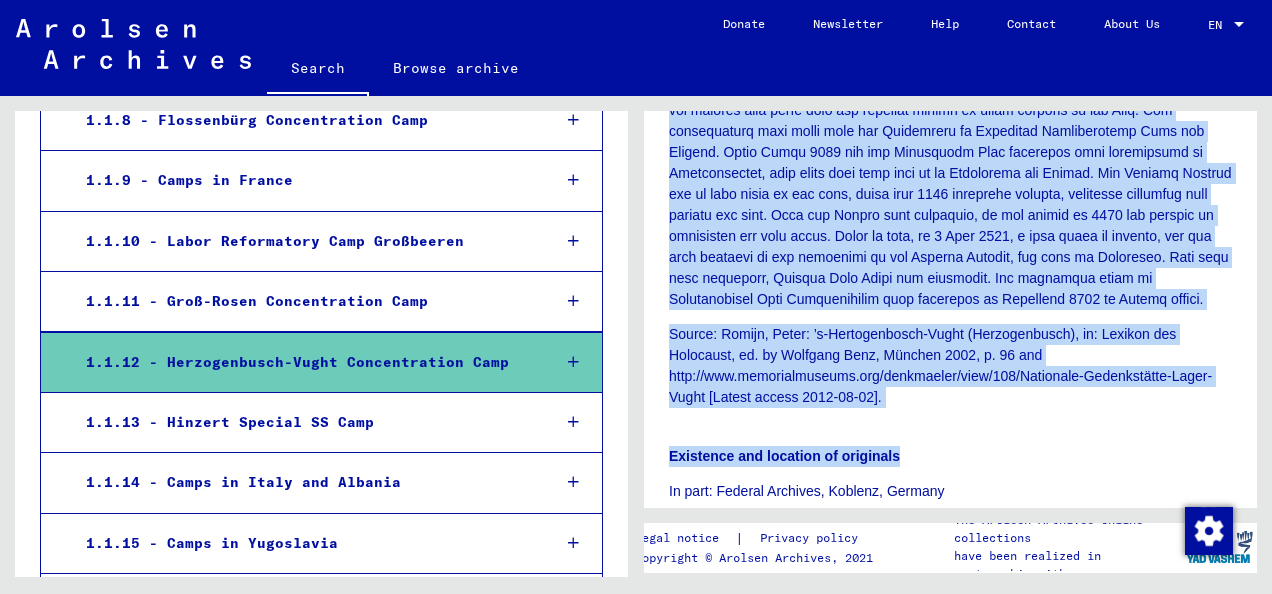drag, startPoint x: 669, startPoint y: 275, endPoint x: 1099, endPoint y: 431, distance: 457.42322 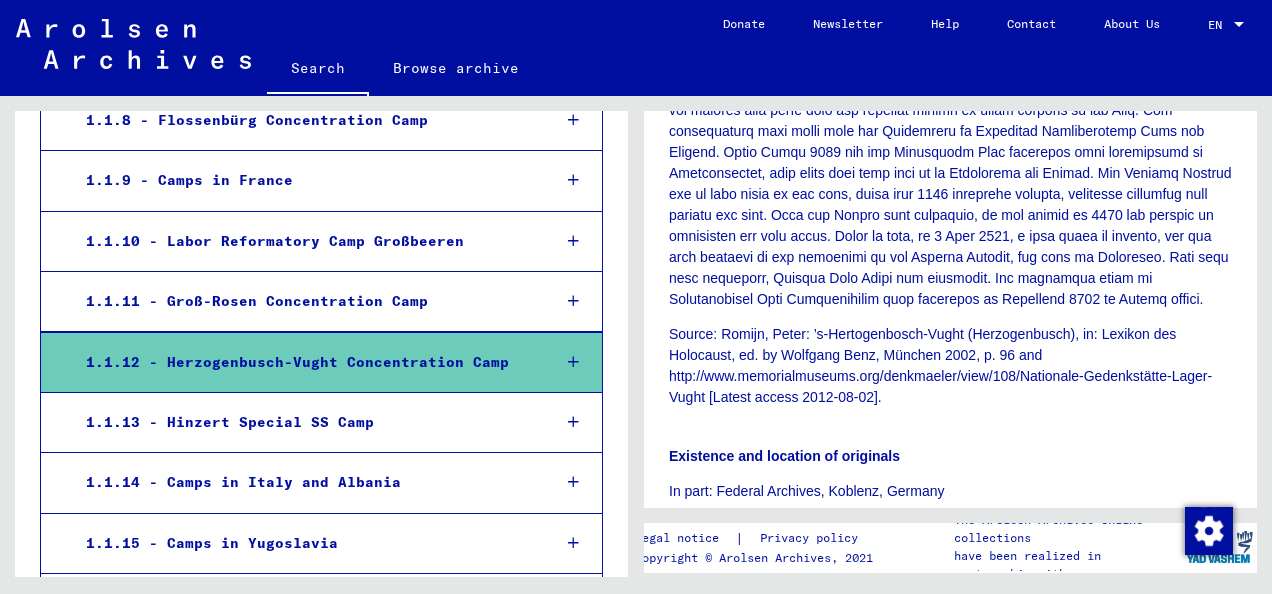 click on "EN EN" 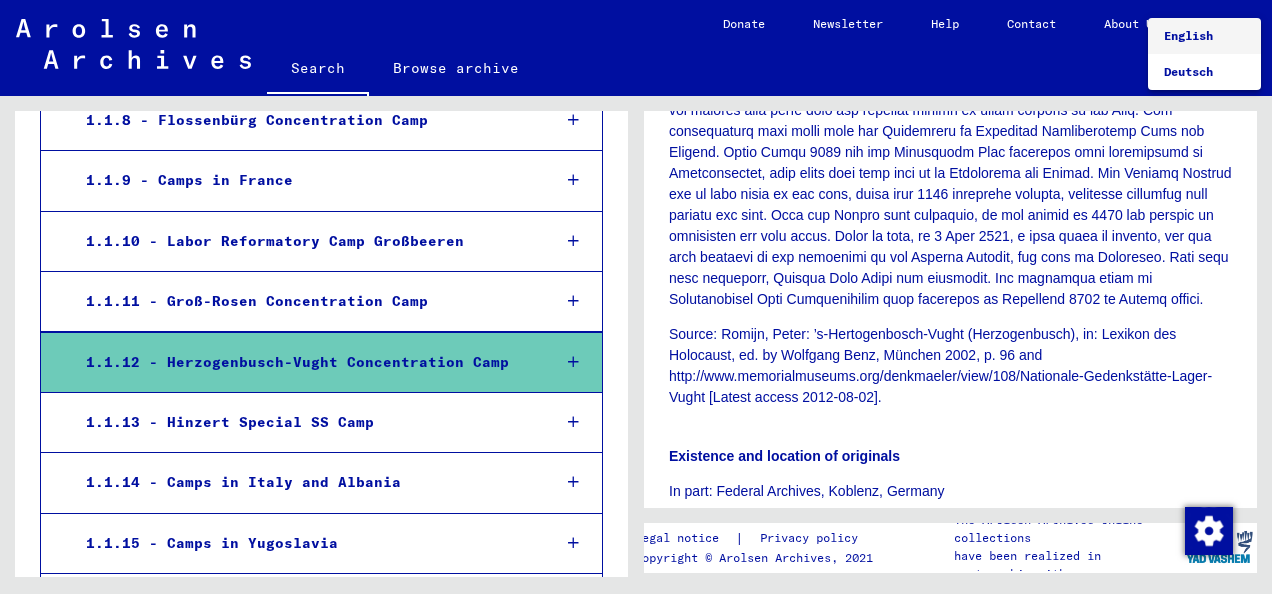 click at bounding box center (636, 297) 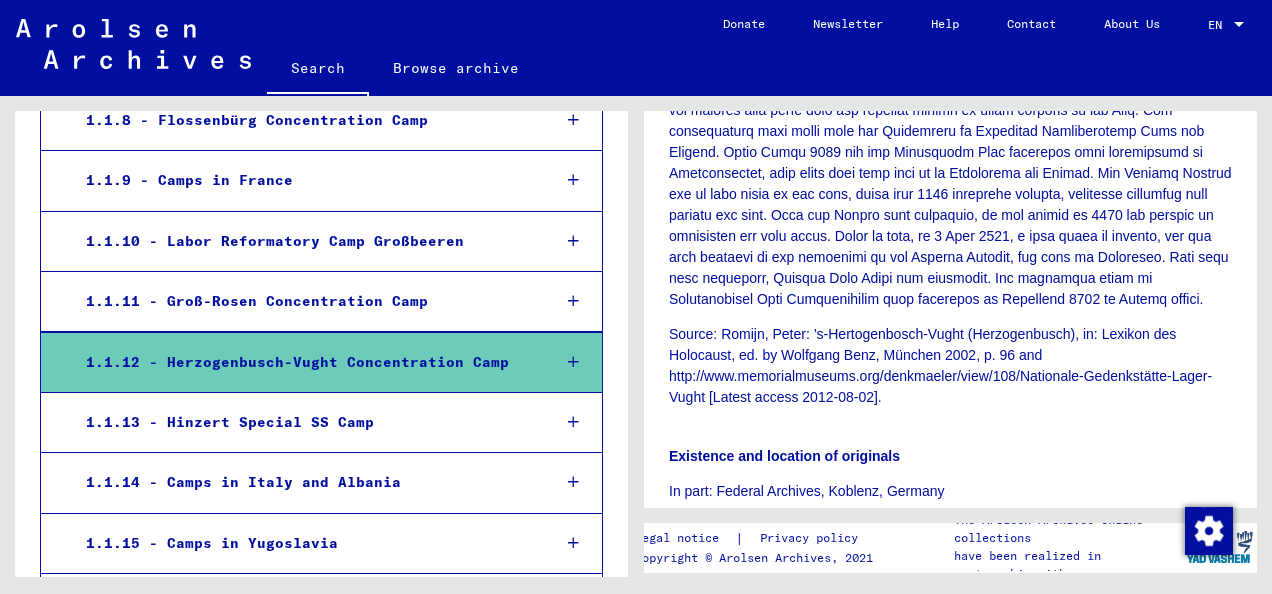 click on "Source: Romijn, Peter: ’s-Hertogenbosch-Vught (Herzogenbusch), in:        Lexikon des Holocaust, ed. by Wolfgang Benz, München 2002, p. 96 and        http://www.memorialmuseums.org/denkmaeler/view/108/Nationale-Gedenkstätte-Lager-Vught        [Latest access 2012-08-02]." 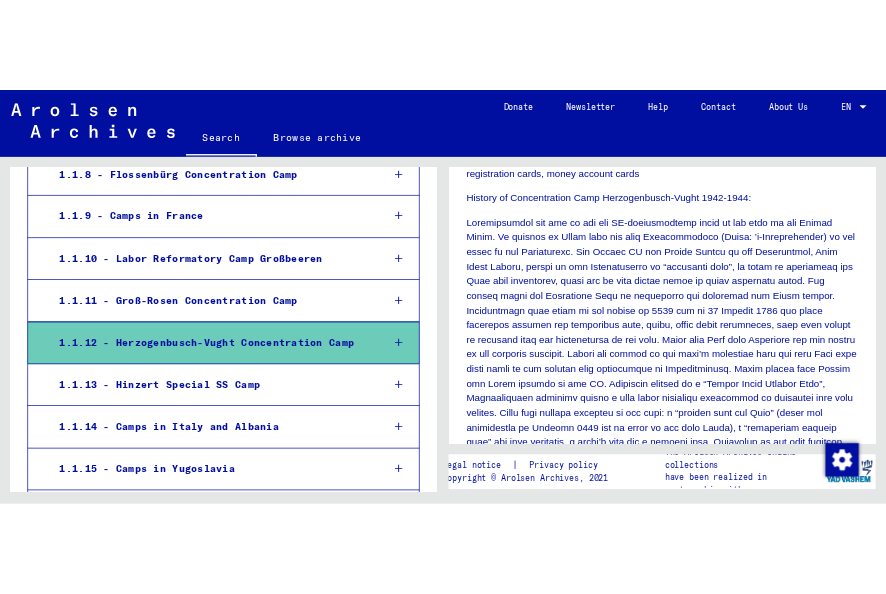 scroll, scrollTop: 421, scrollLeft: 0, axis: vertical 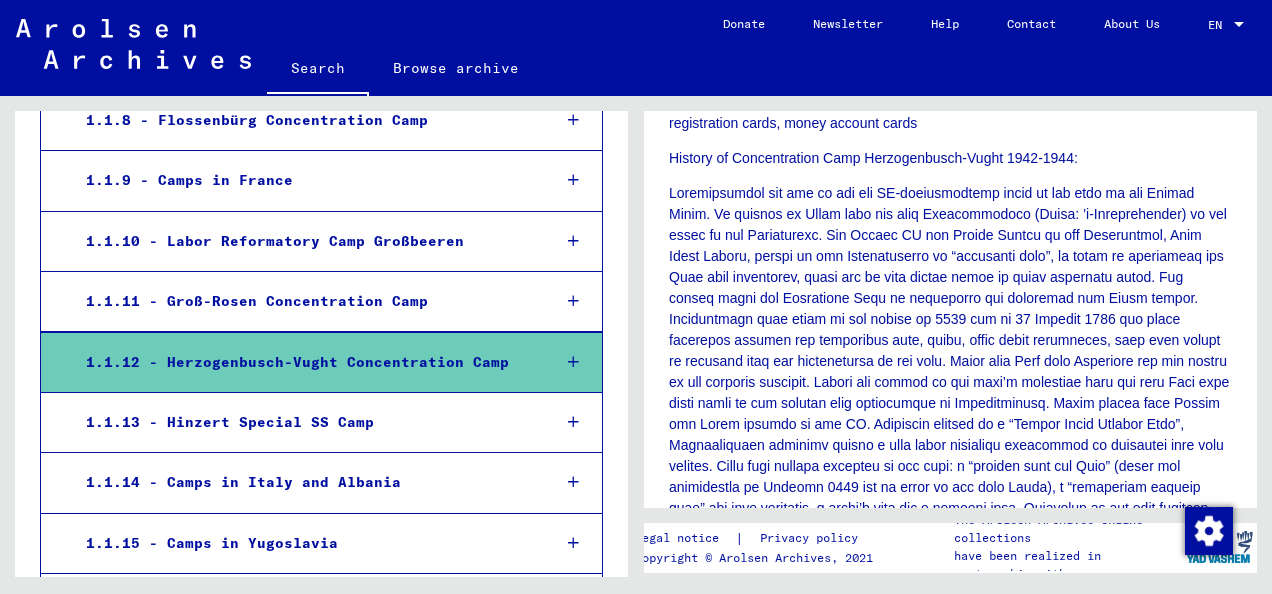 drag, startPoint x: 877, startPoint y: 417, endPoint x: 667, endPoint y: 150, distance: 339.68958 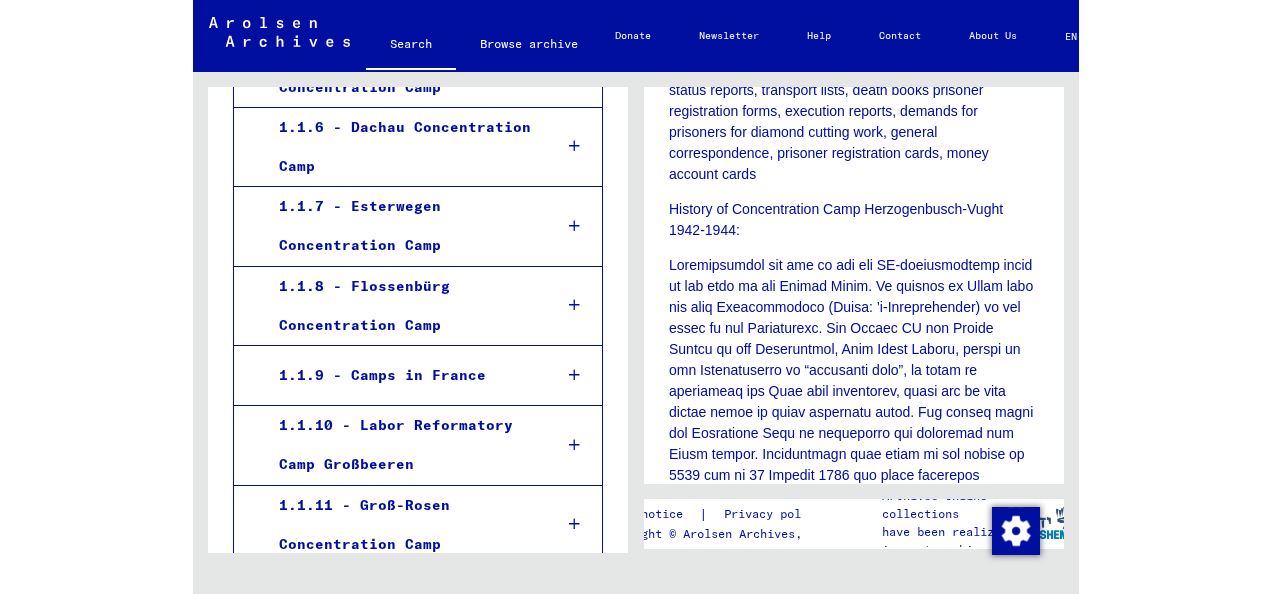 scroll, scrollTop: 1040, scrollLeft: 0, axis: vertical 